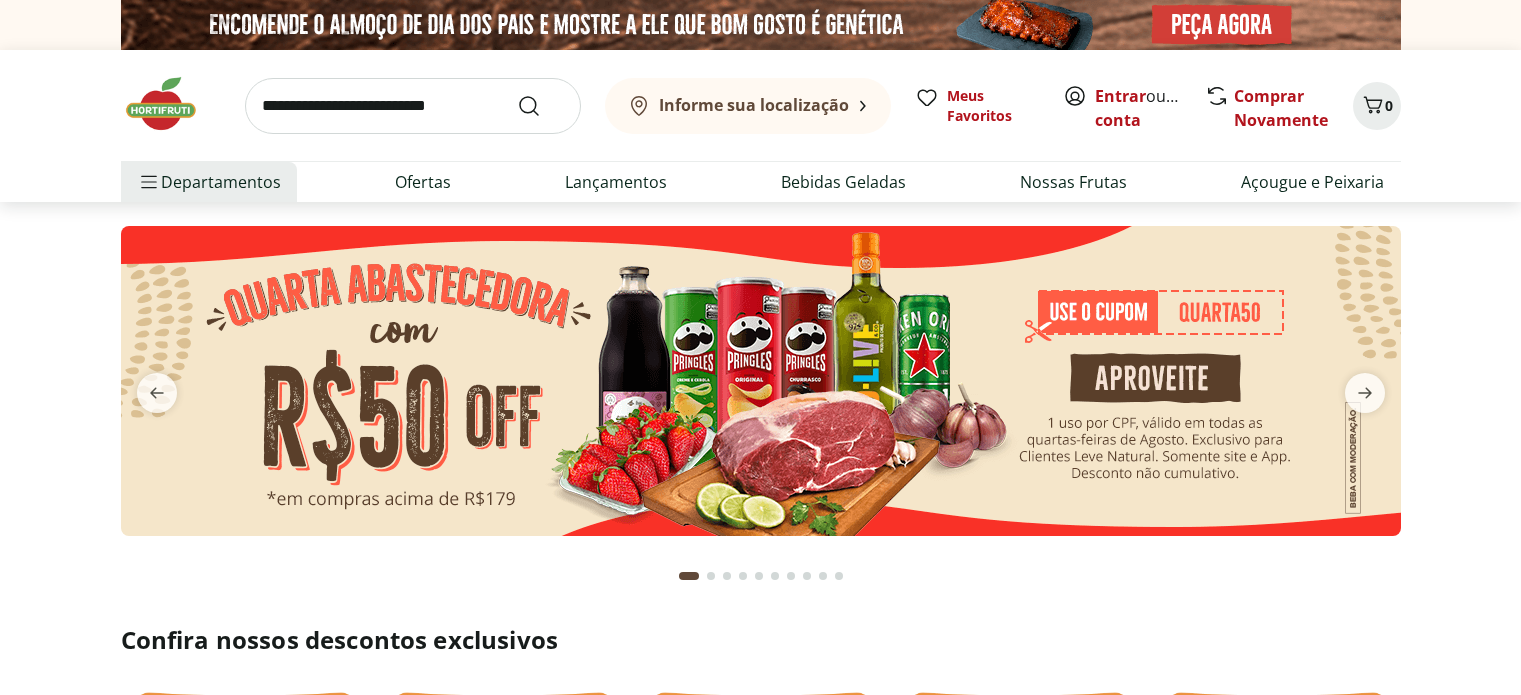scroll, scrollTop: 0, scrollLeft: 0, axis: both 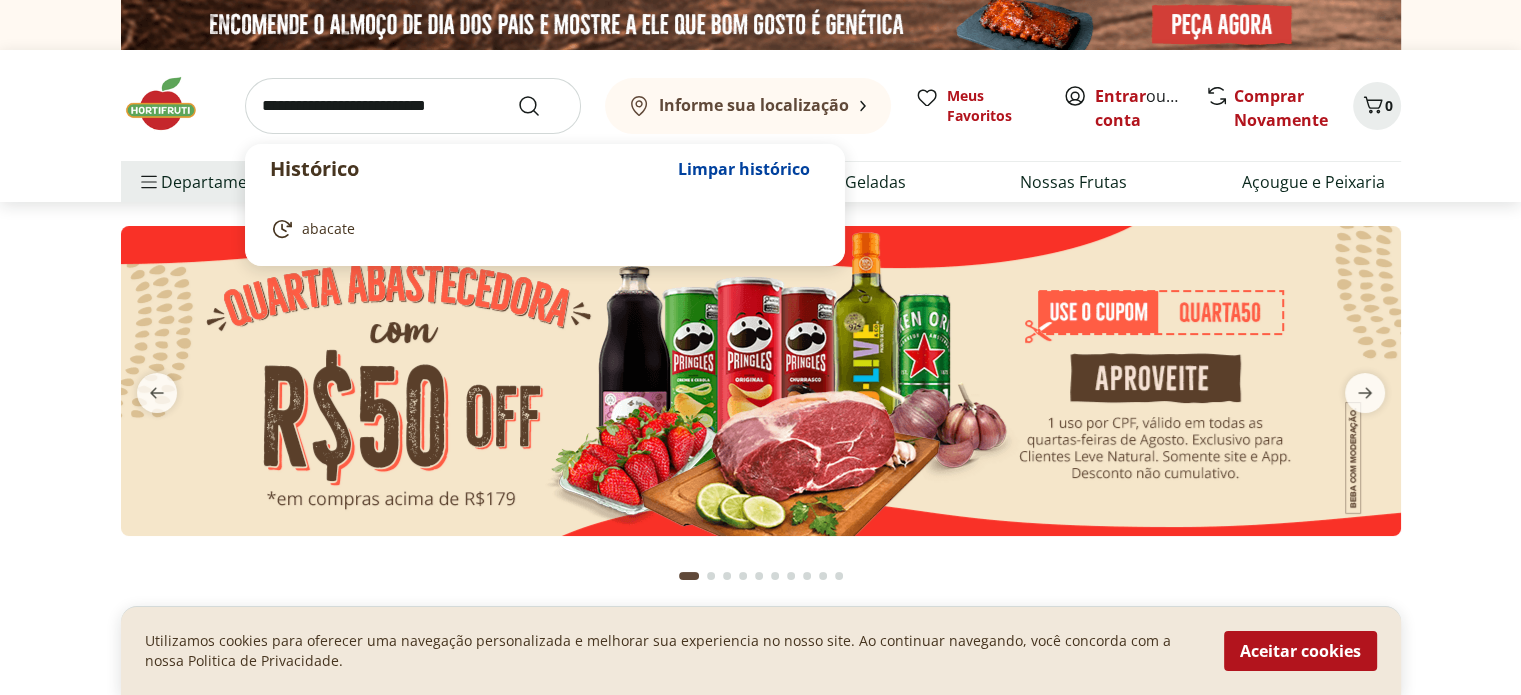 click at bounding box center [413, 106] 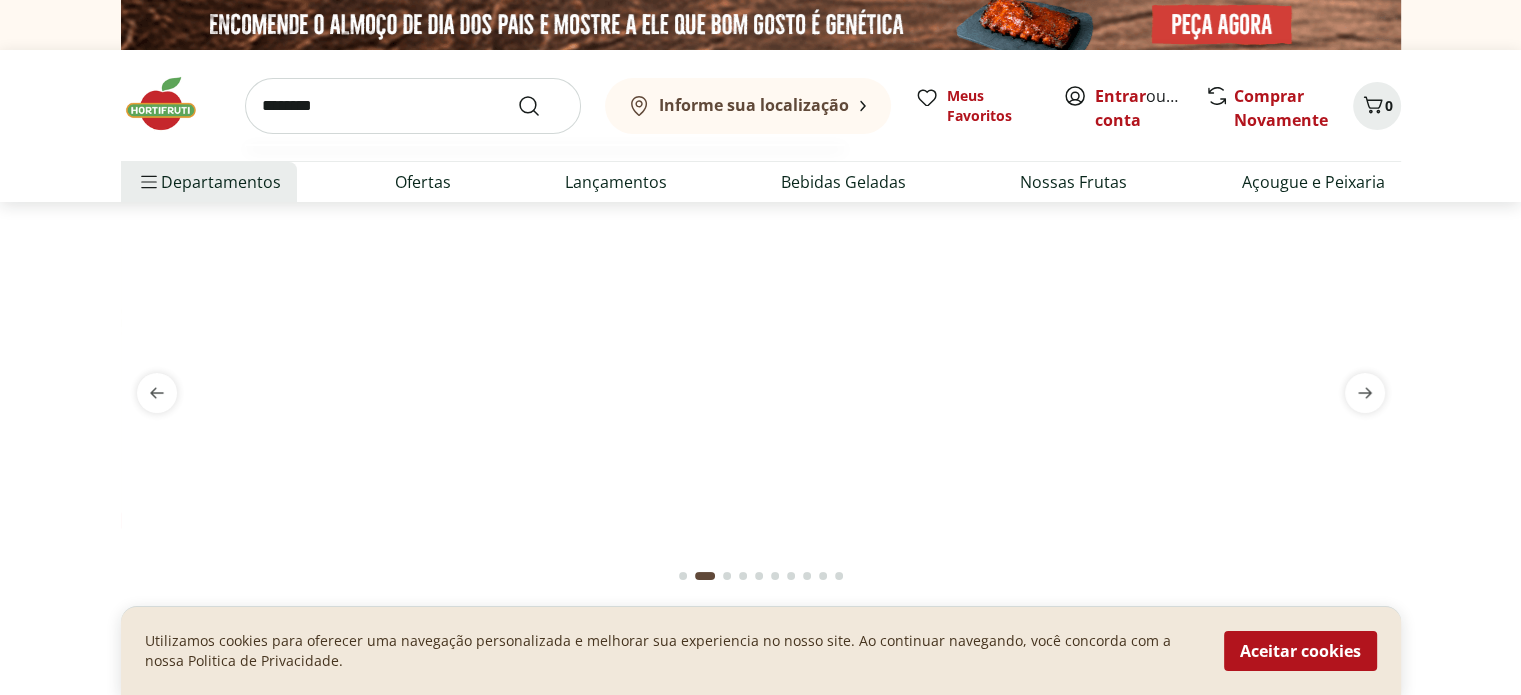 type on "********" 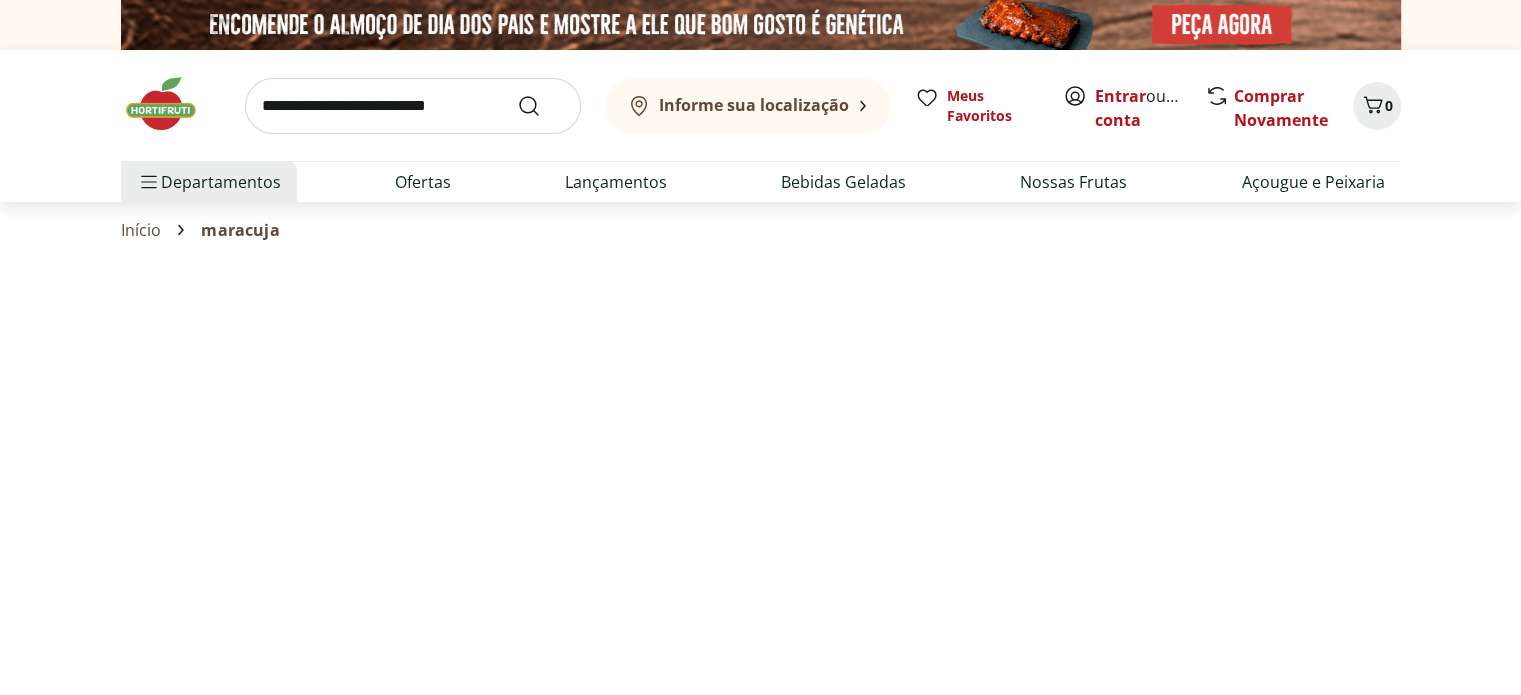 select on "**********" 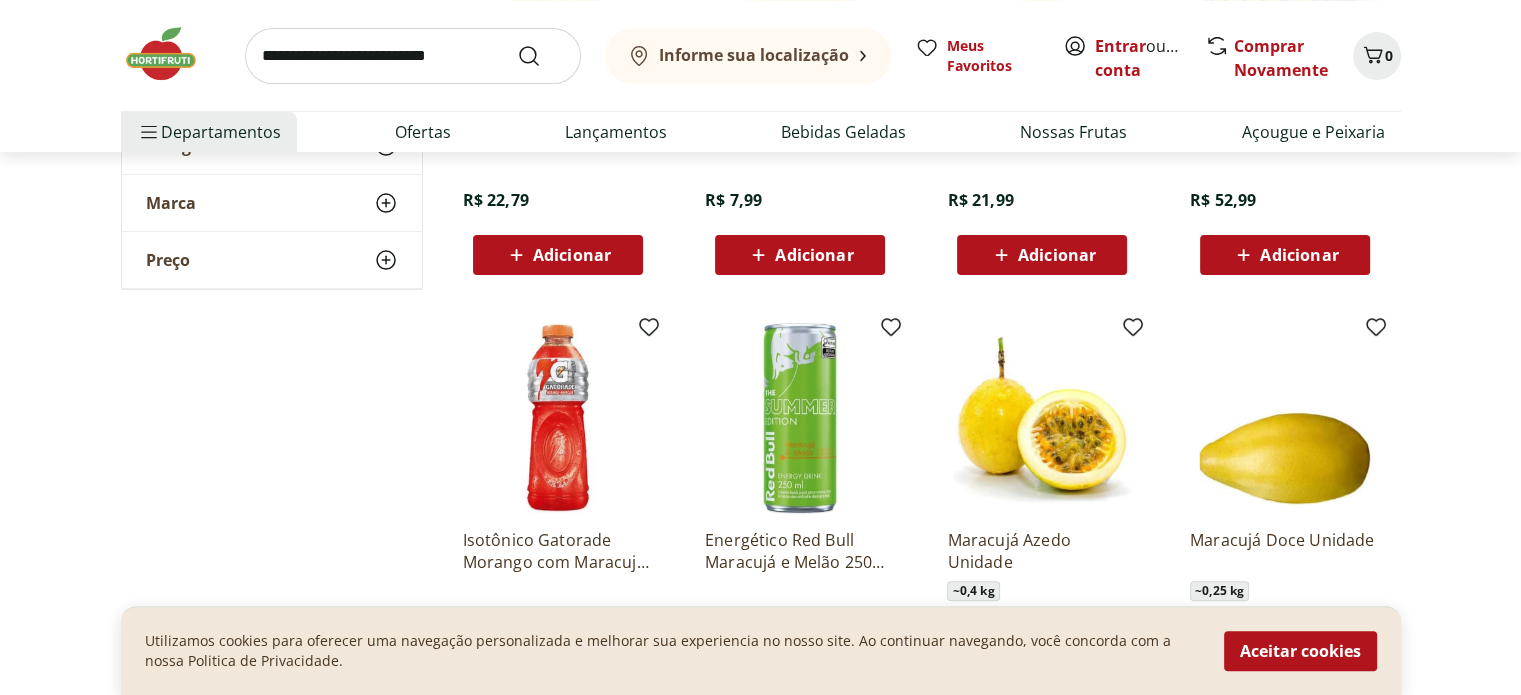 scroll, scrollTop: 539, scrollLeft: 0, axis: vertical 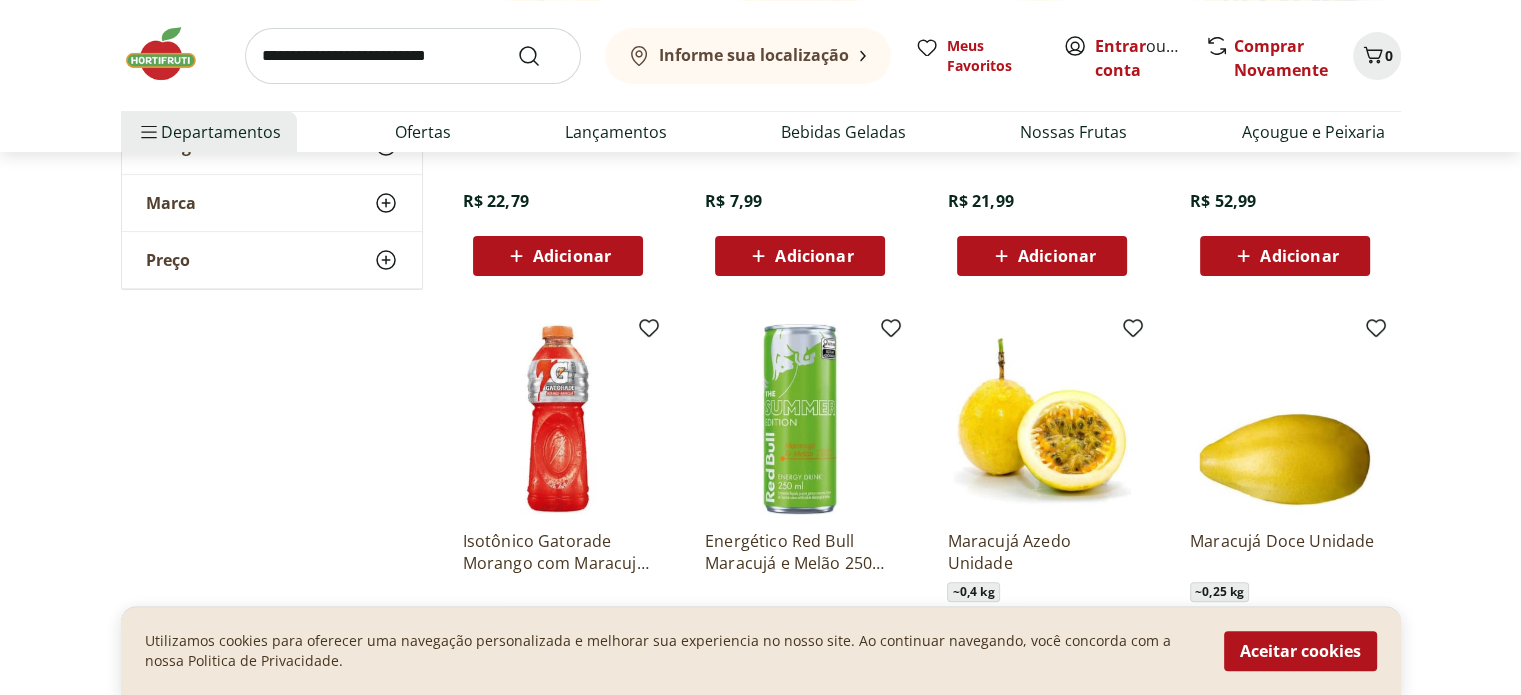 click at bounding box center [413, 56] 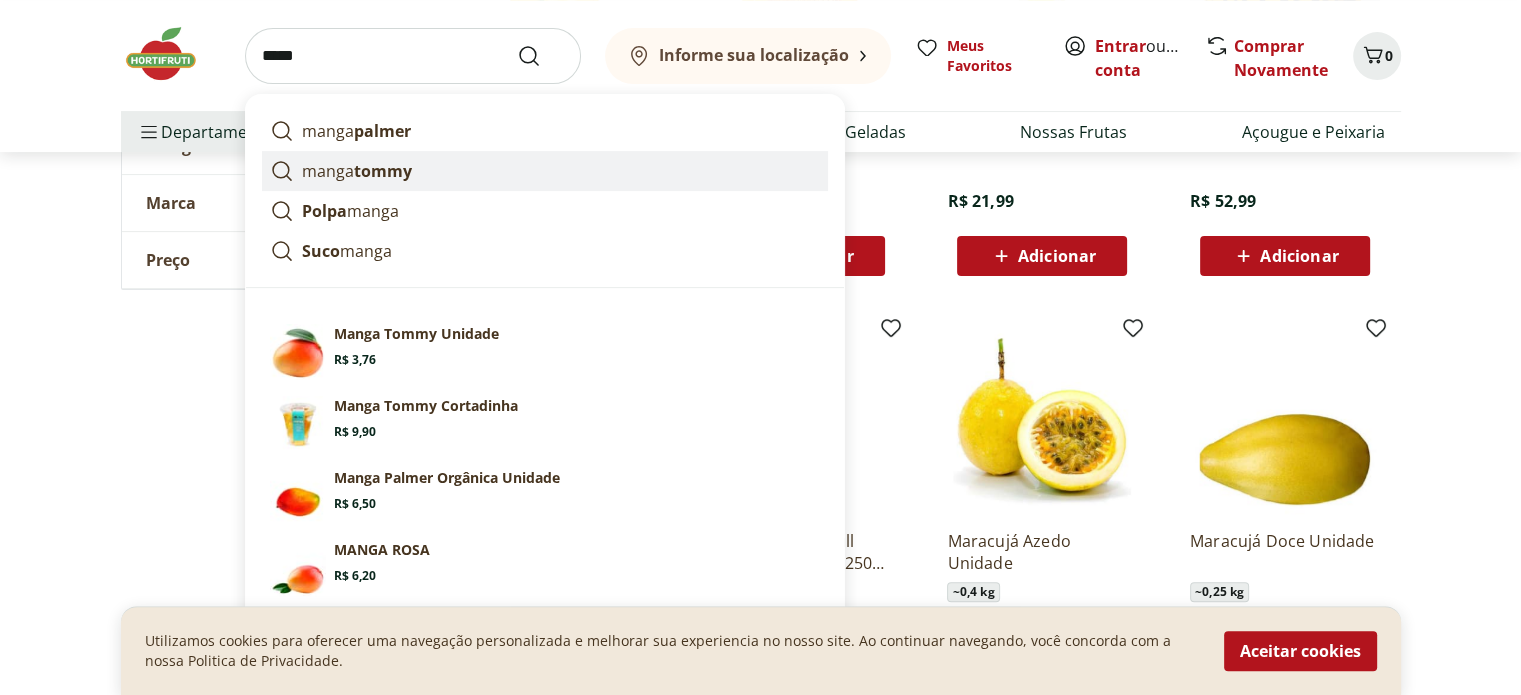 click on "tommy" at bounding box center (383, 171) 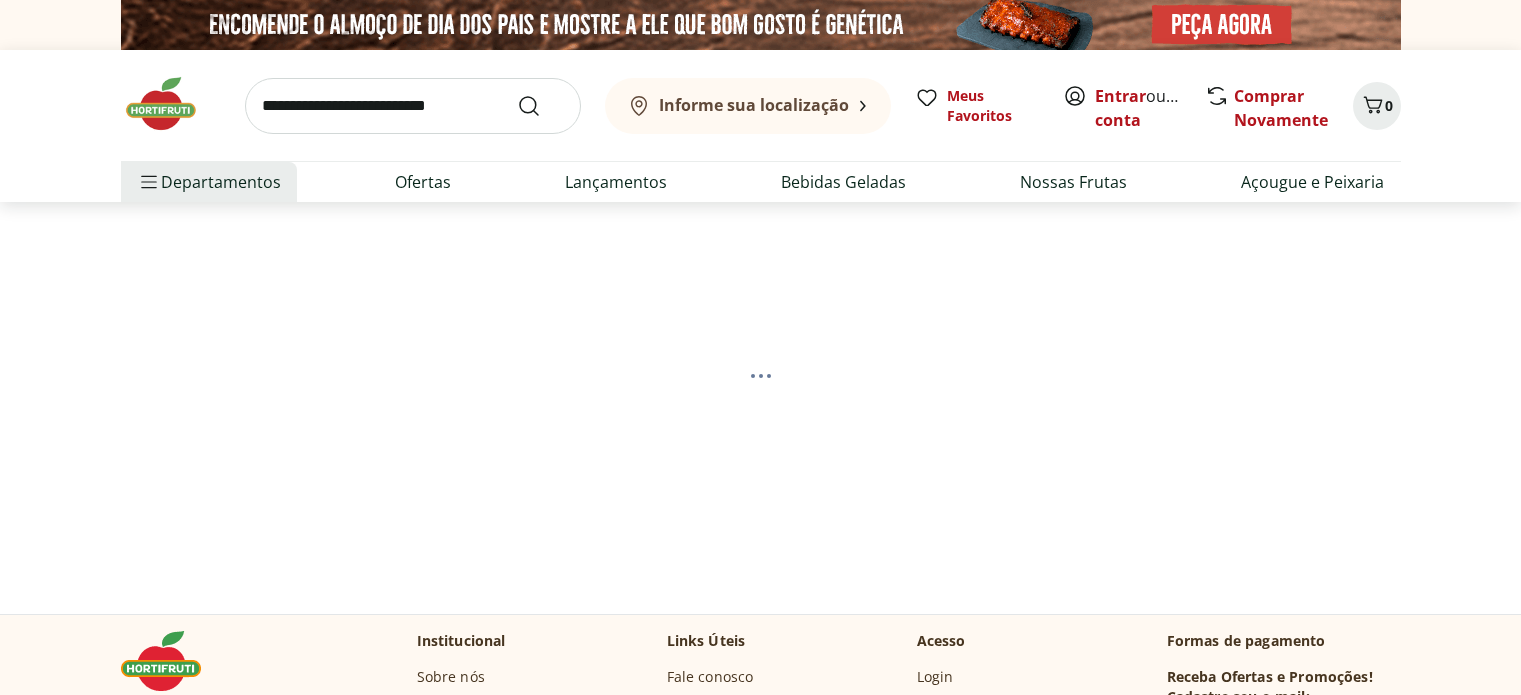 scroll, scrollTop: 0, scrollLeft: 0, axis: both 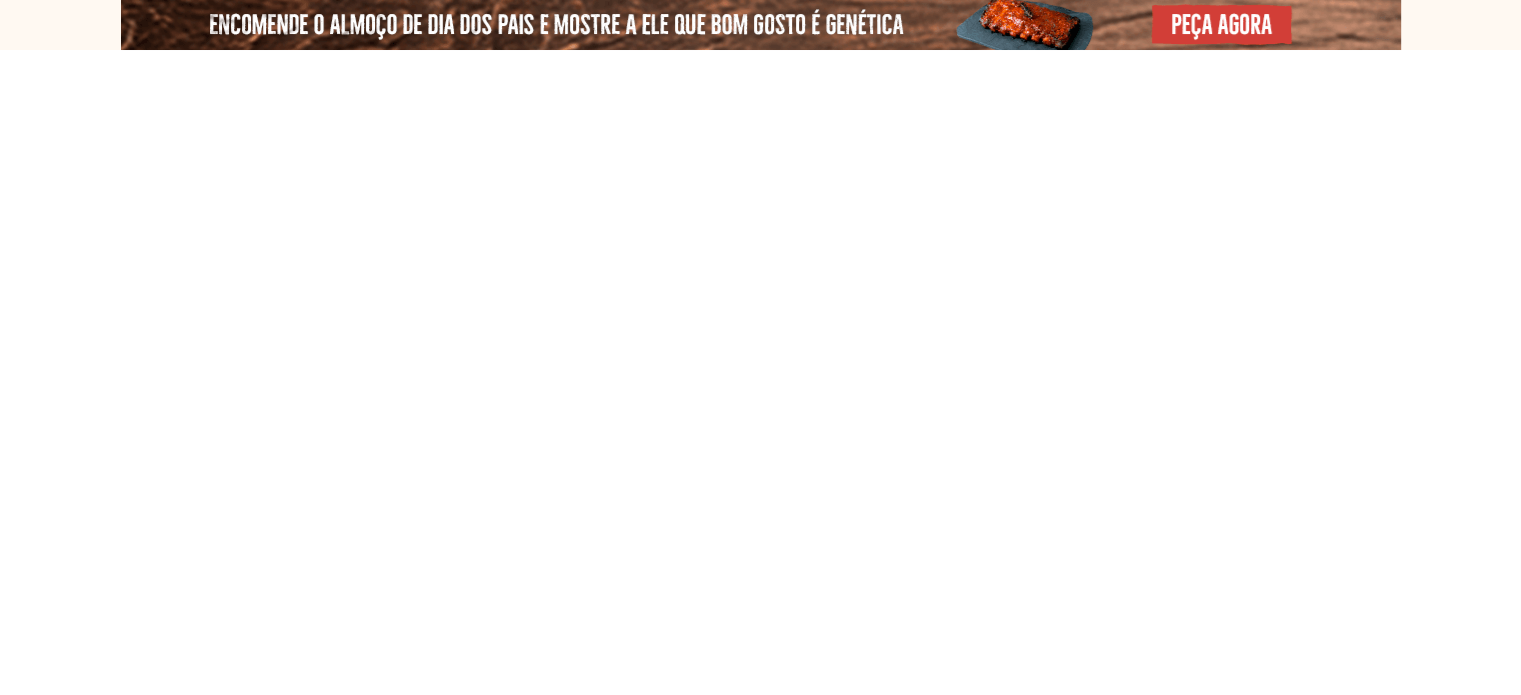 select on "**********" 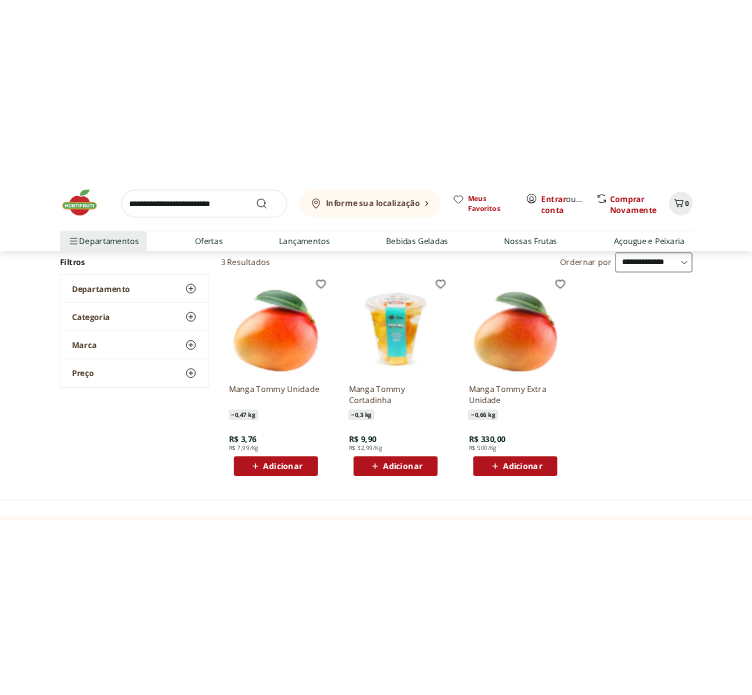 scroll, scrollTop: 208, scrollLeft: 0, axis: vertical 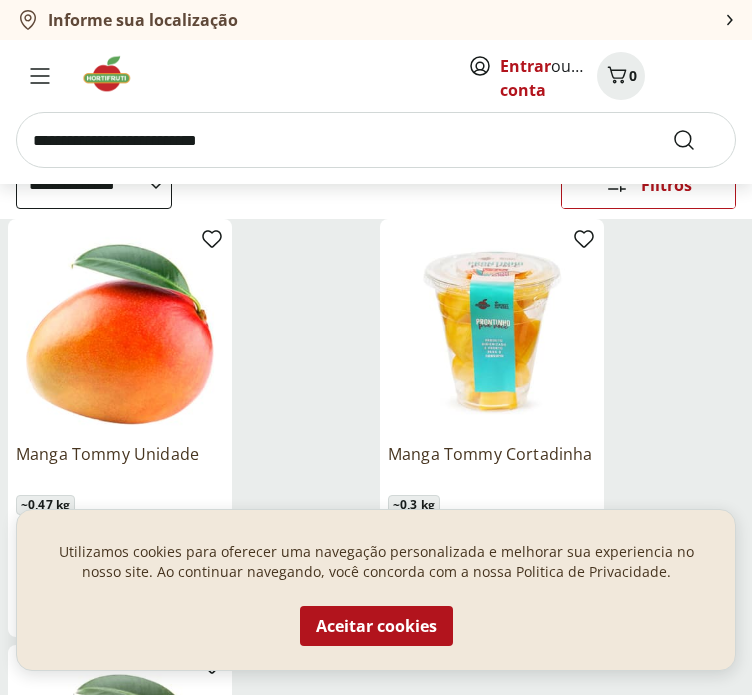 click at bounding box center (376, 140) 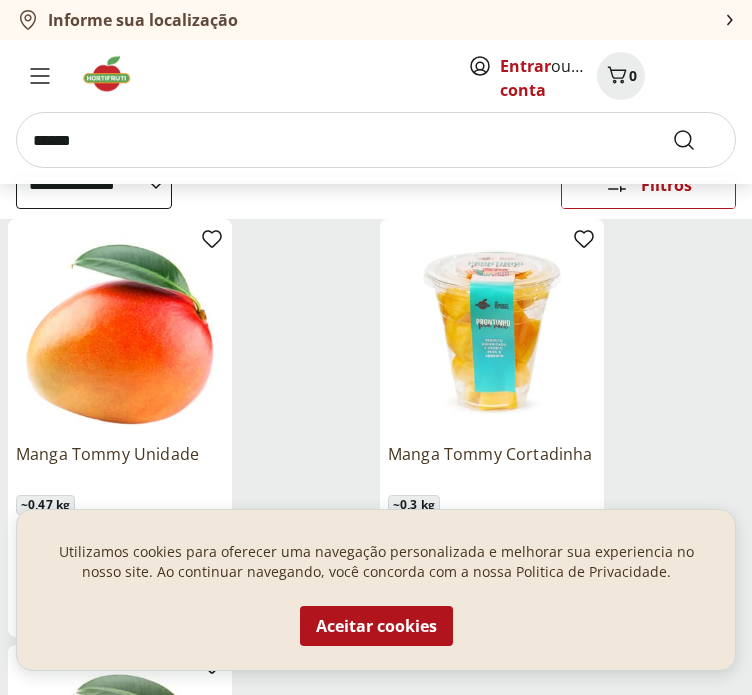 type on "******" 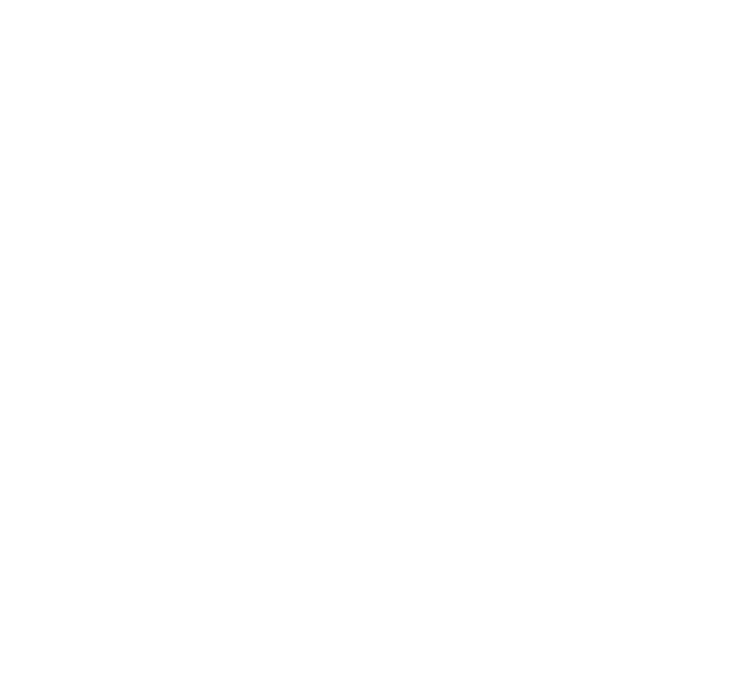 scroll, scrollTop: 0, scrollLeft: 0, axis: both 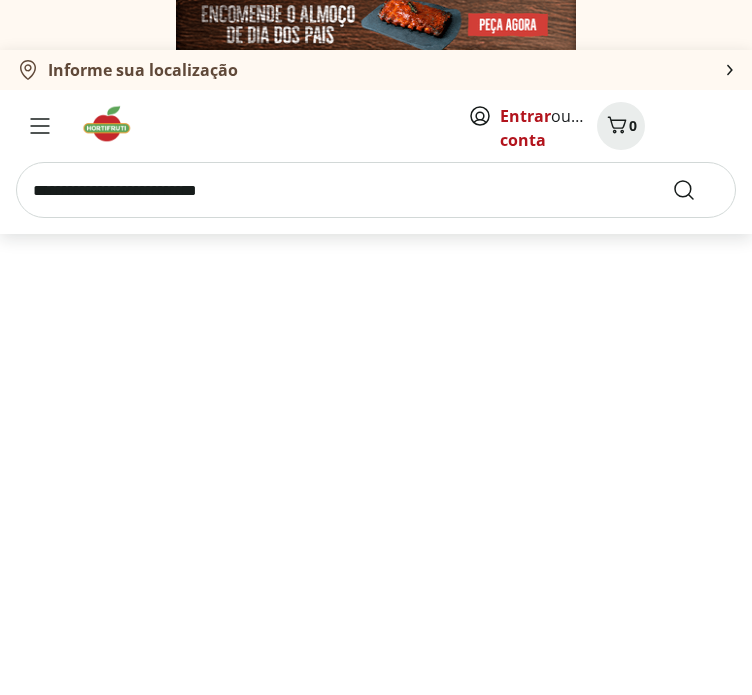 select on "**********" 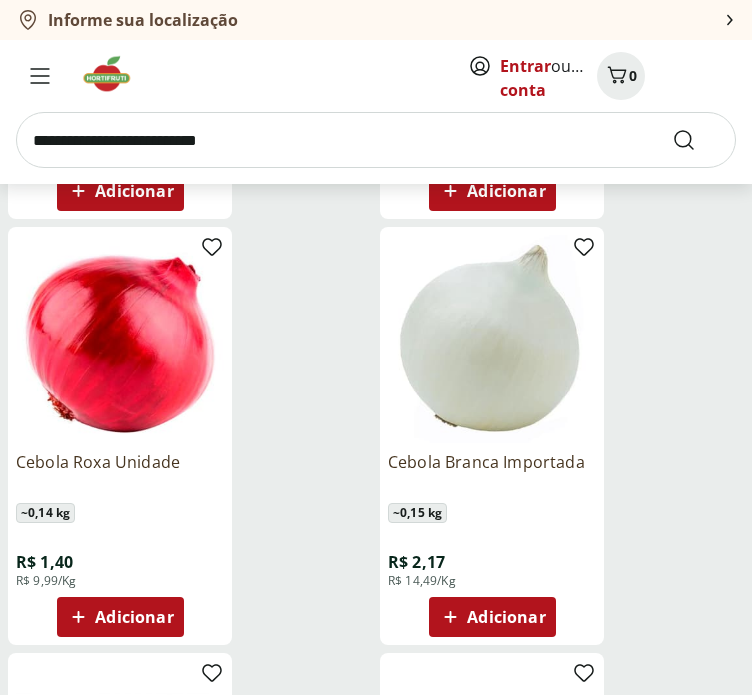 scroll, scrollTop: 628, scrollLeft: 0, axis: vertical 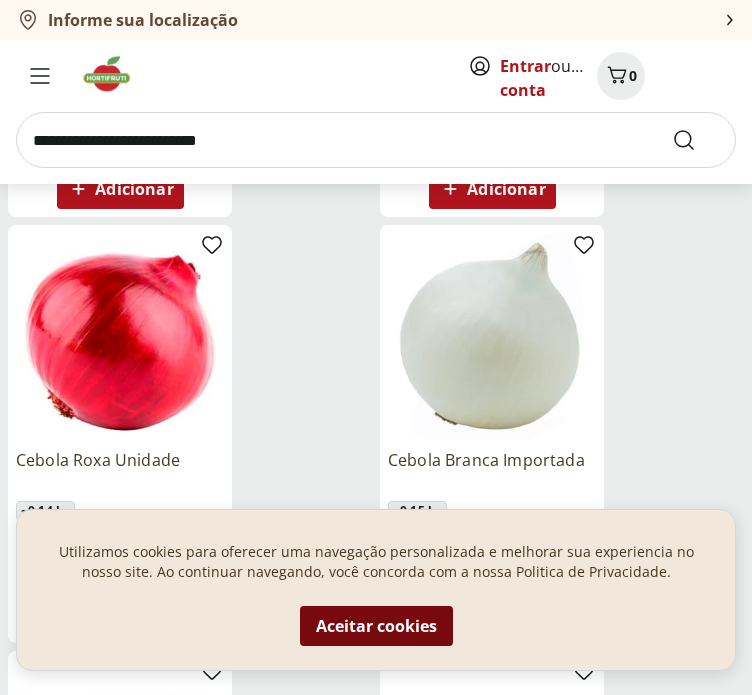 click on "Aceitar cookies" at bounding box center (376, 626) 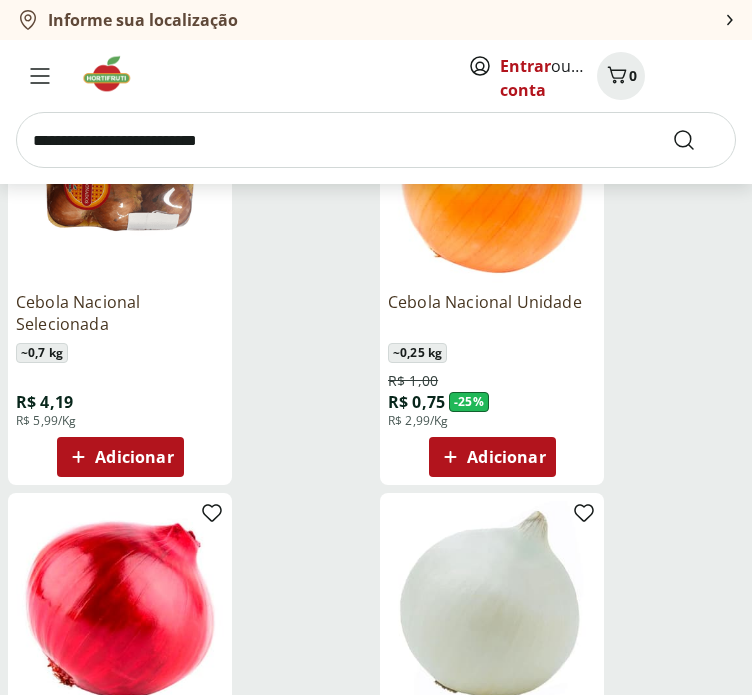 scroll, scrollTop: 362, scrollLeft: 0, axis: vertical 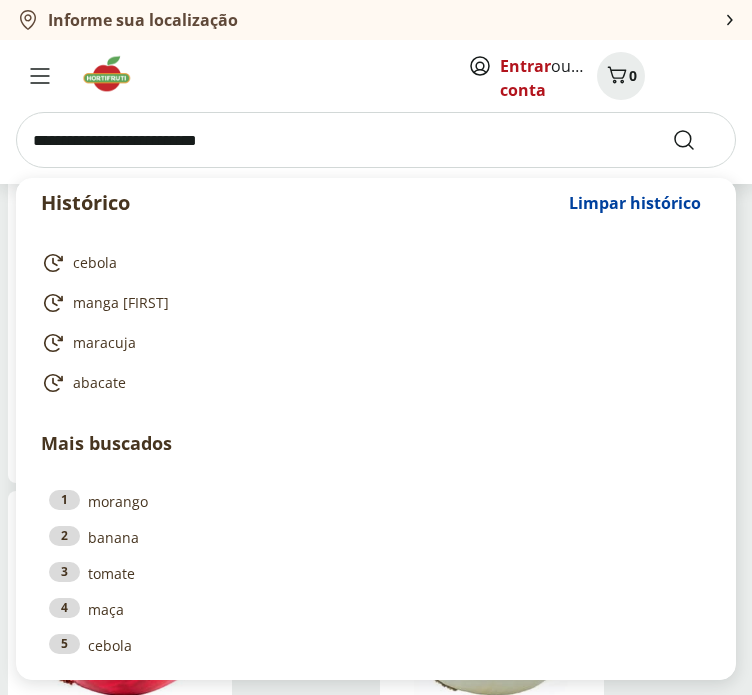 click at bounding box center [376, 140] 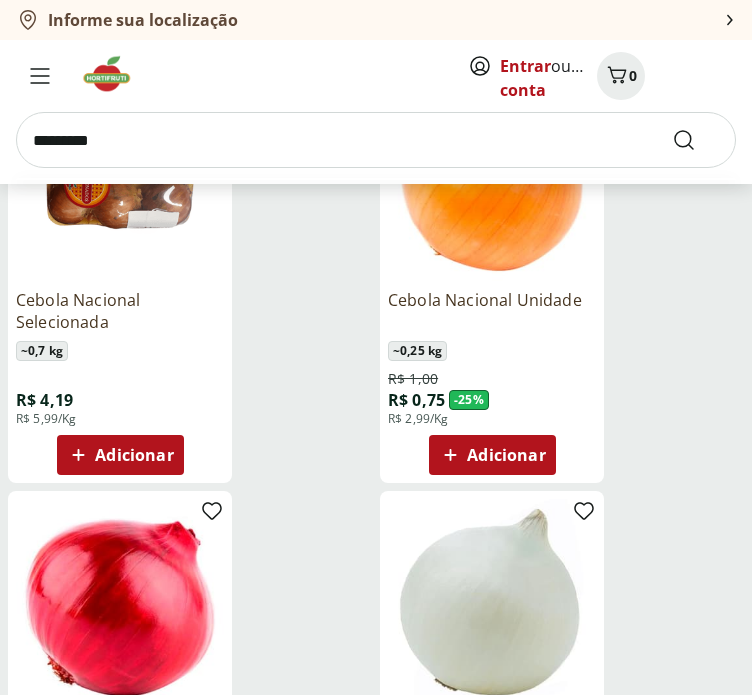 type on "*********" 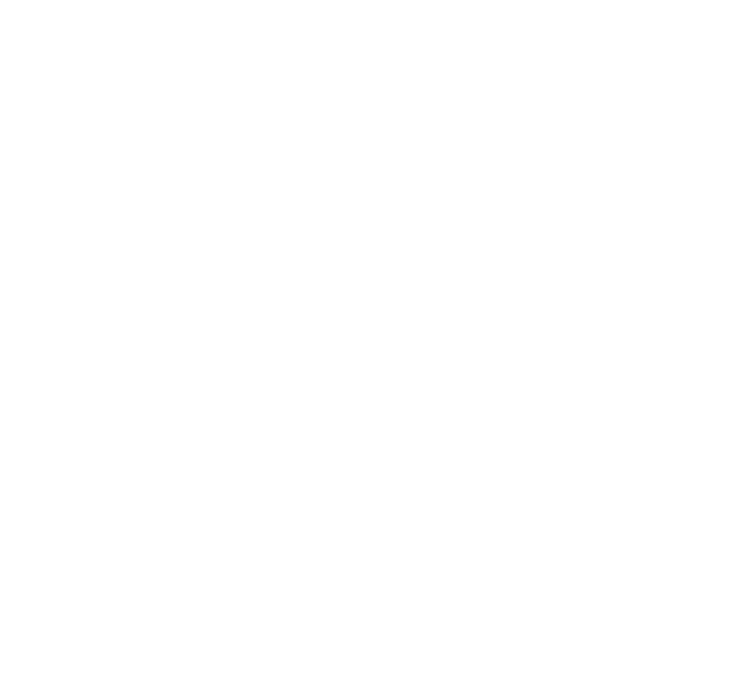scroll, scrollTop: 0, scrollLeft: 0, axis: both 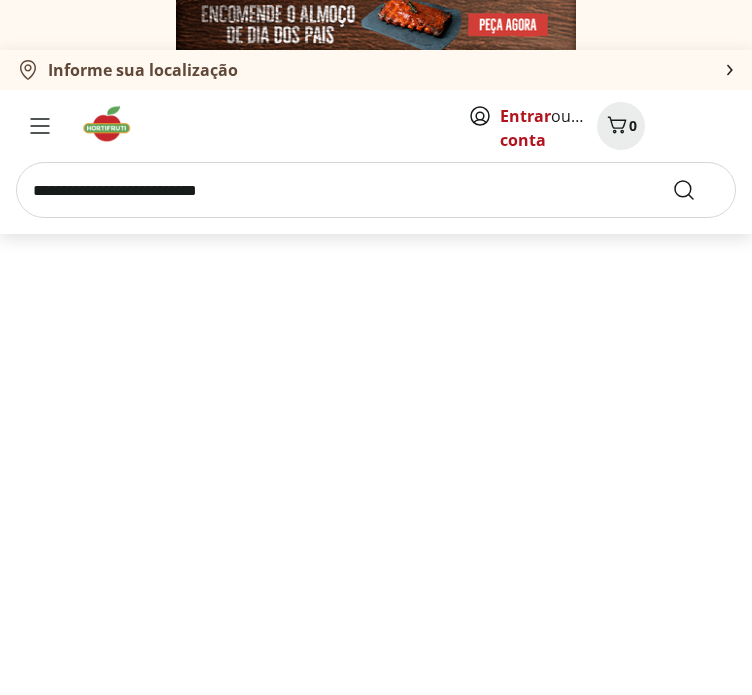 select on "**********" 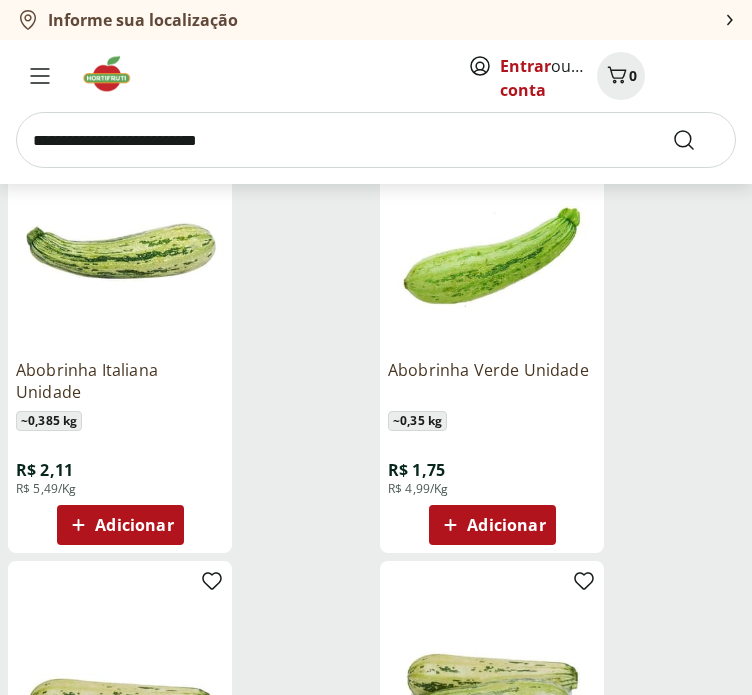 scroll, scrollTop: 292, scrollLeft: 0, axis: vertical 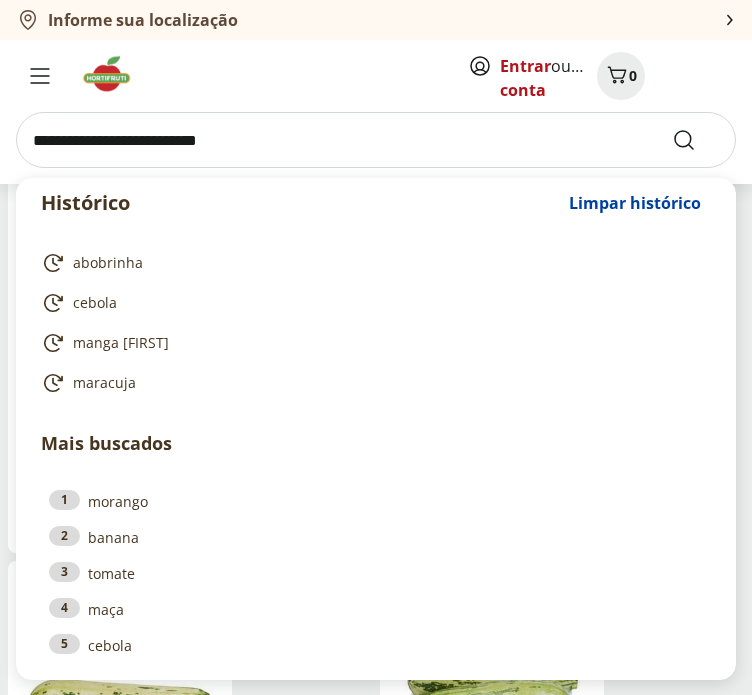 click at bounding box center (376, 140) 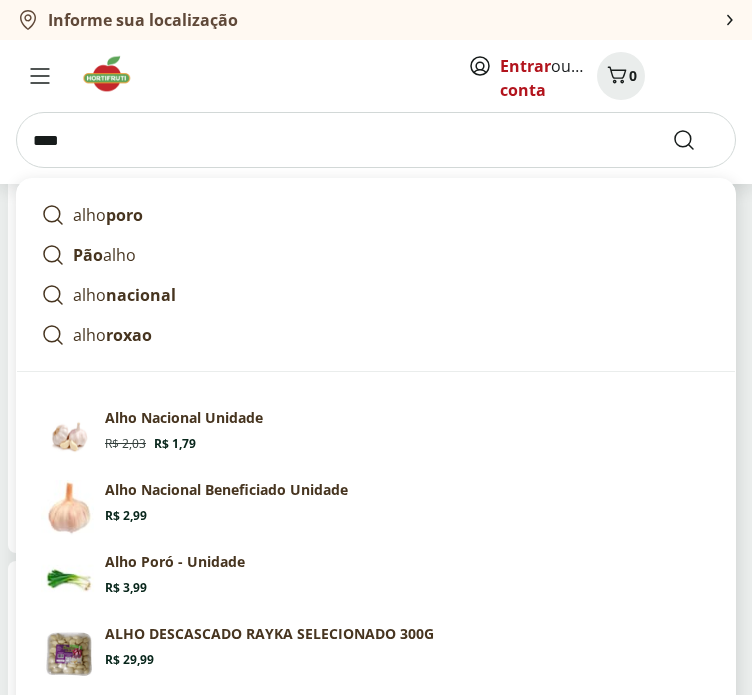 type on "****" 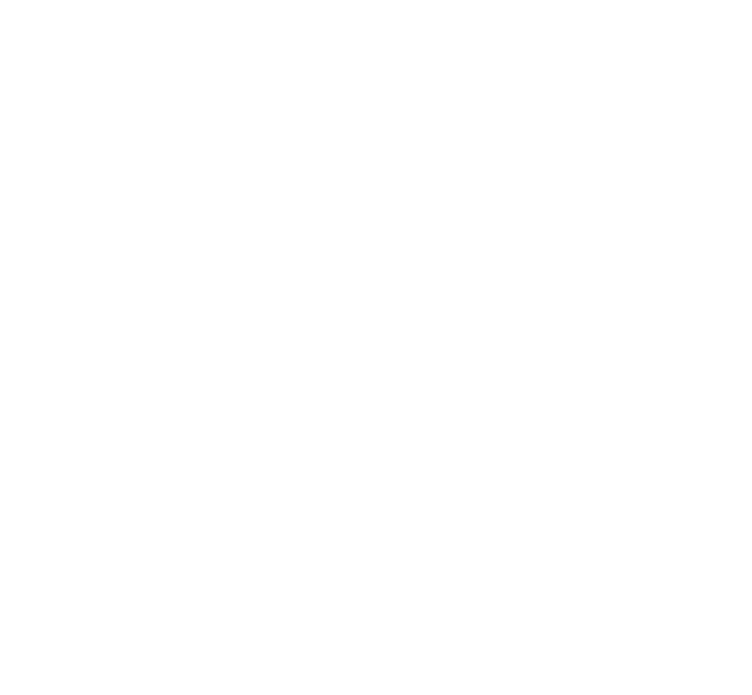 scroll, scrollTop: 0, scrollLeft: 0, axis: both 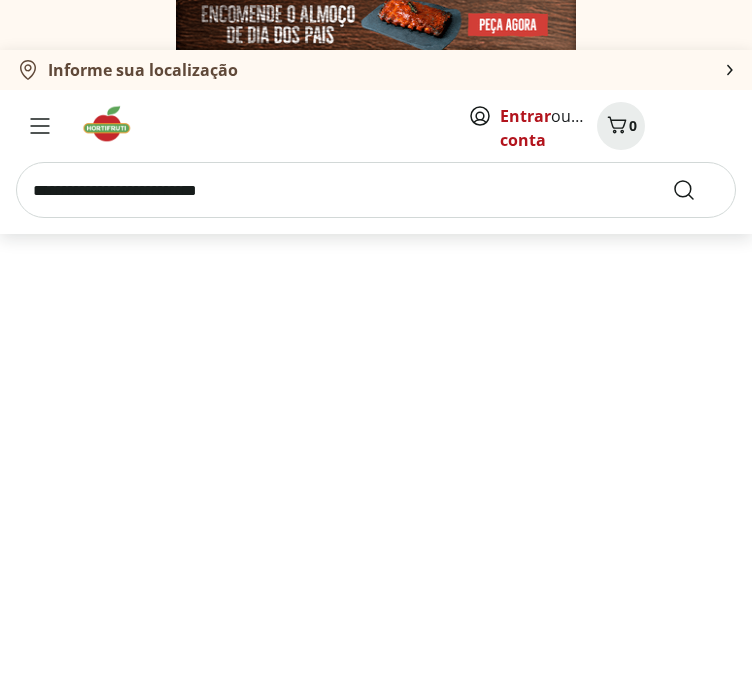 select on "**********" 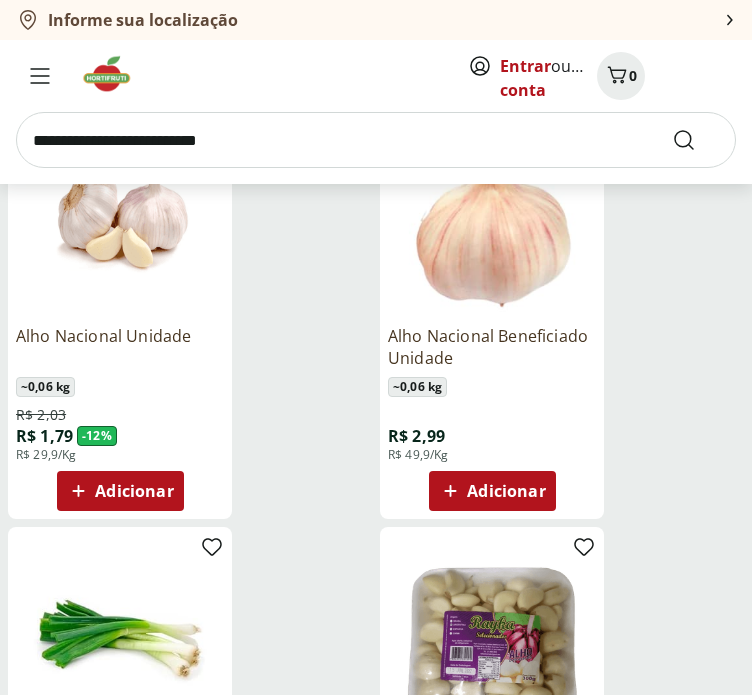 scroll, scrollTop: 327, scrollLeft: 0, axis: vertical 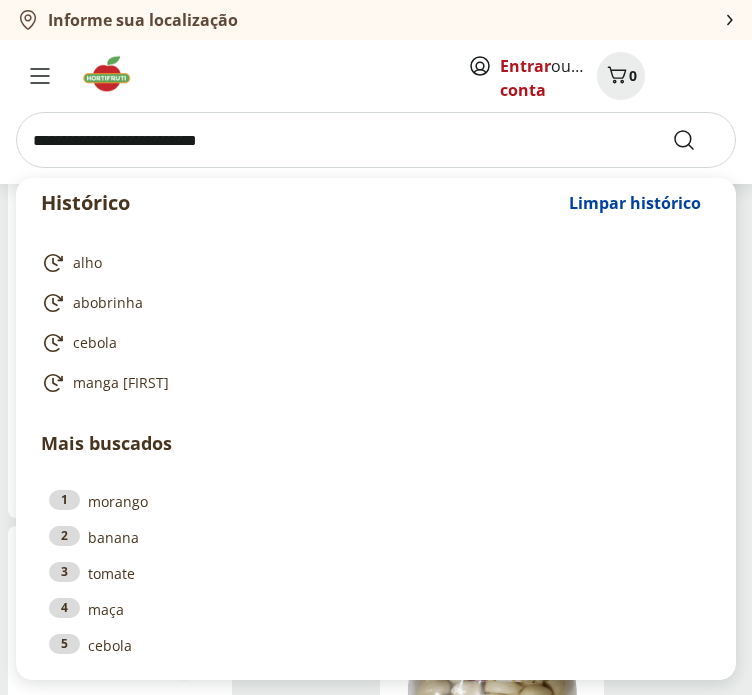 click at bounding box center (376, 140) 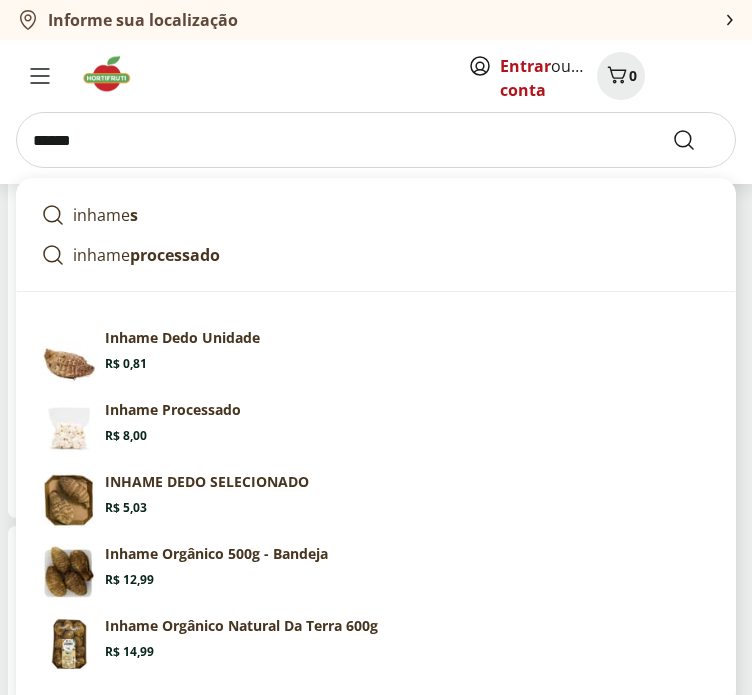 type on "******" 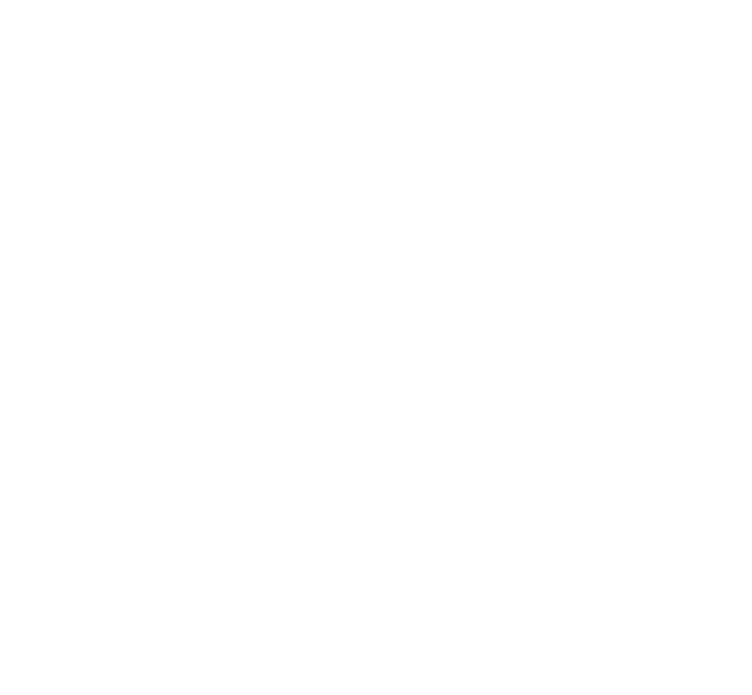 scroll, scrollTop: 0, scrollLeft: 0, axis: both 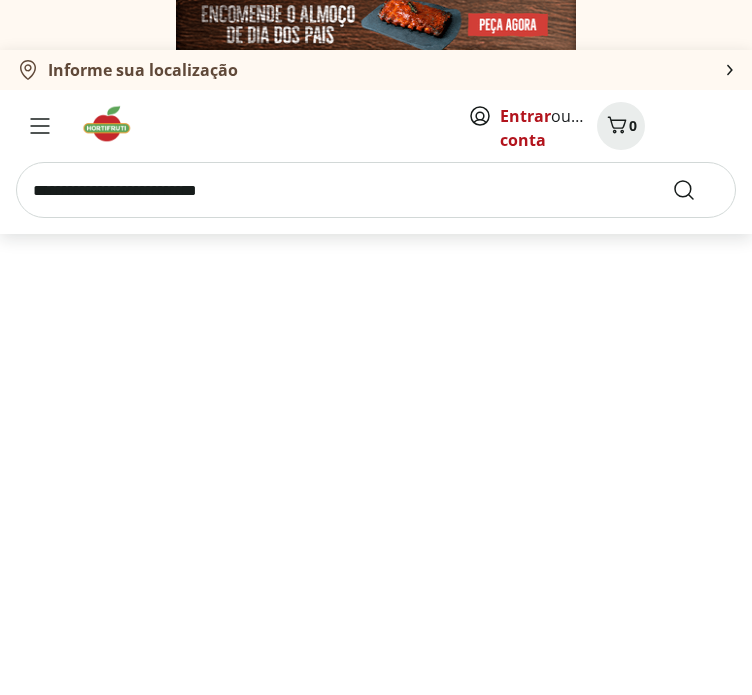 select on "**********" 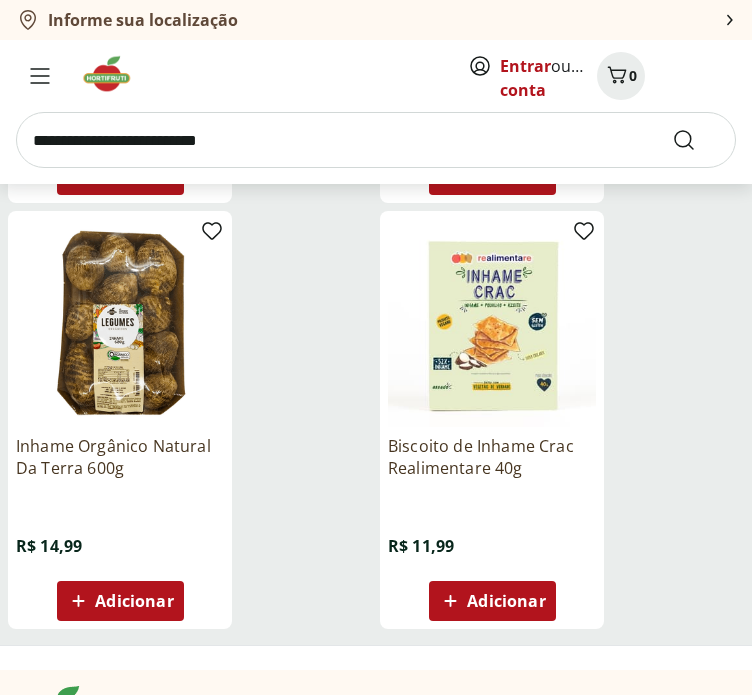 scroll, scrollTop: 1196, scrollLeft: 0, axis: vertical 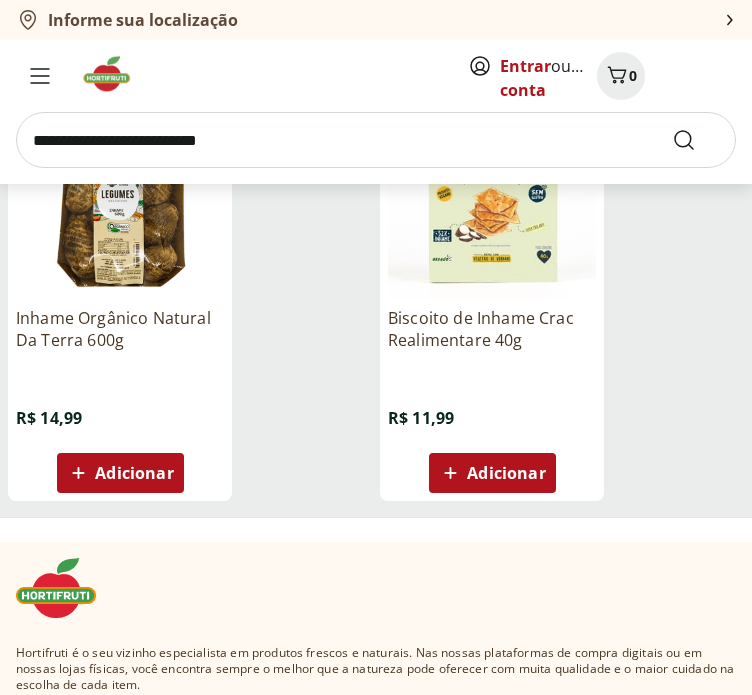 click at bounding box center [376, 140] 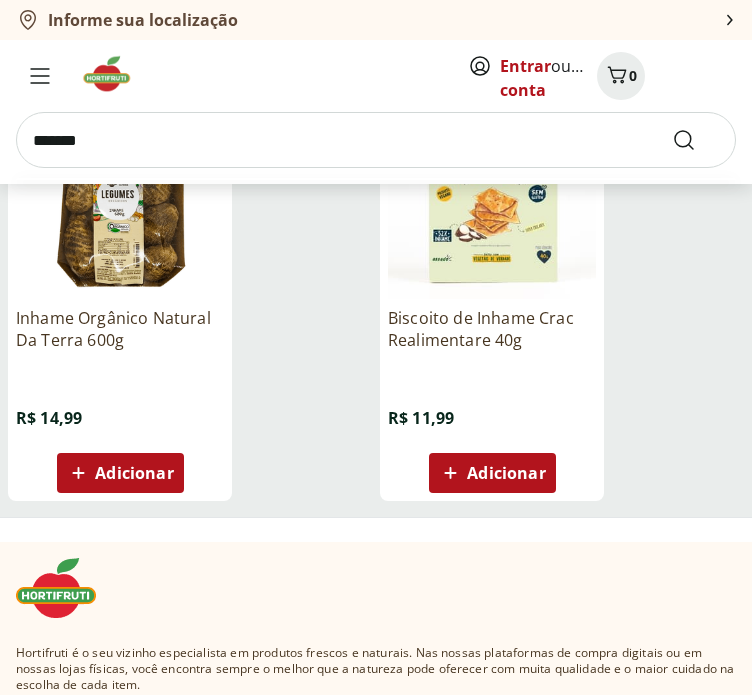 type on "*******" 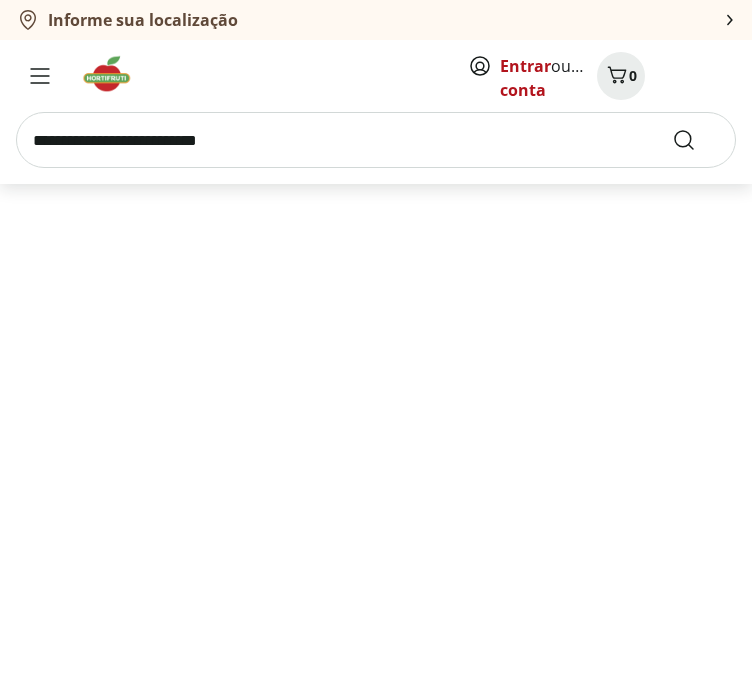 scroll, scrollTop: 0, scrollLeft: 0, axis: both 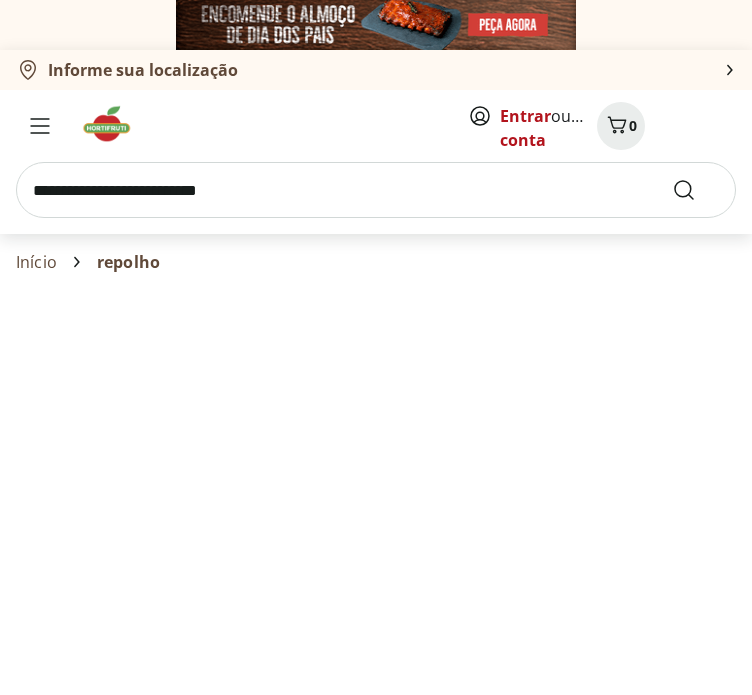 select on "**********" 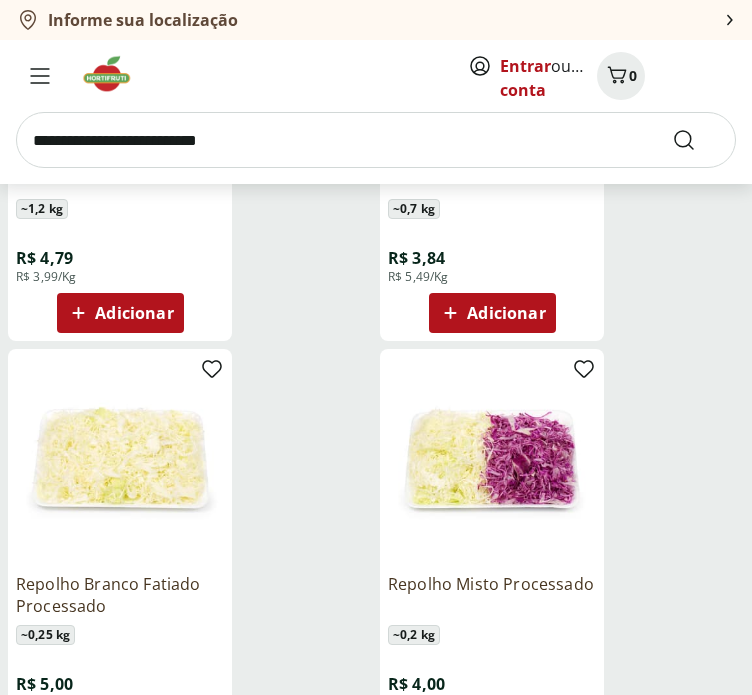 scroll, scrollTop: 497, scrollLeft: 0, axis: vertical 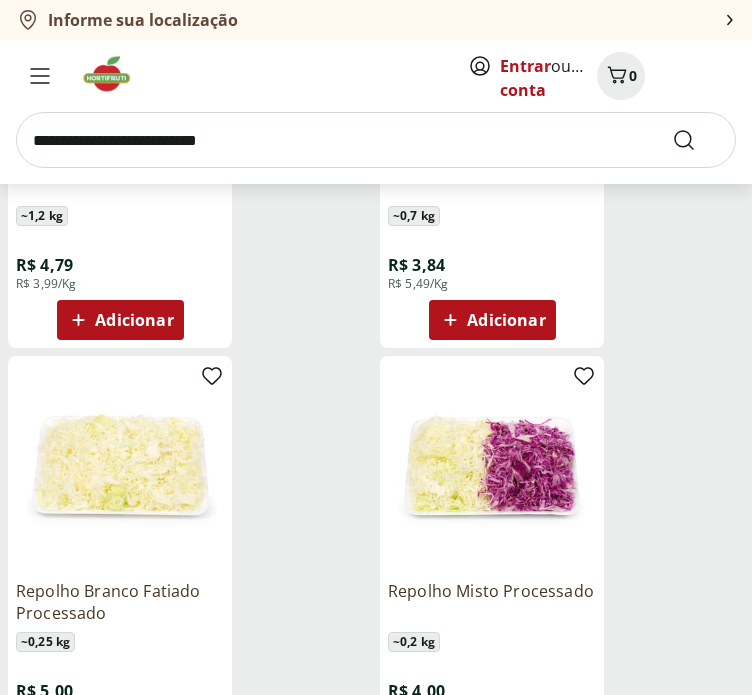 click at bounding box center (376, 140) 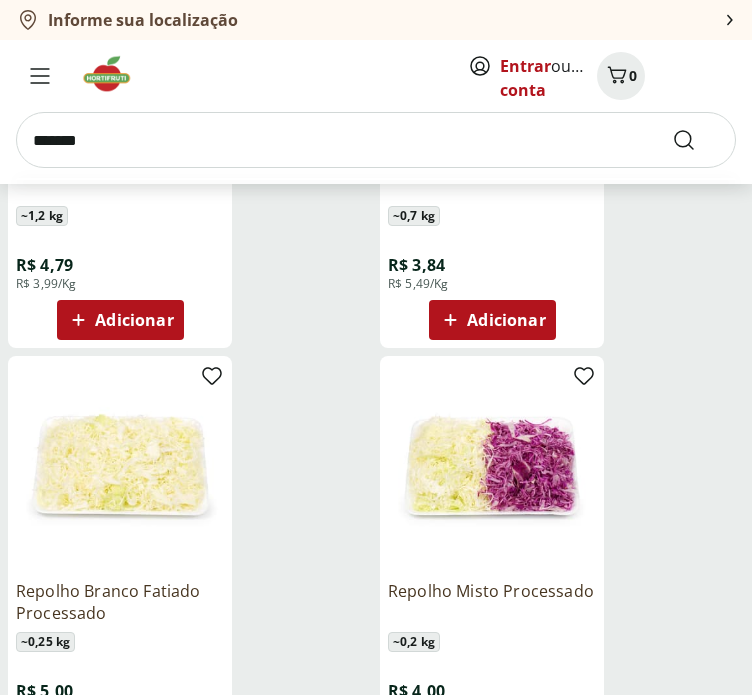 type on "*******" 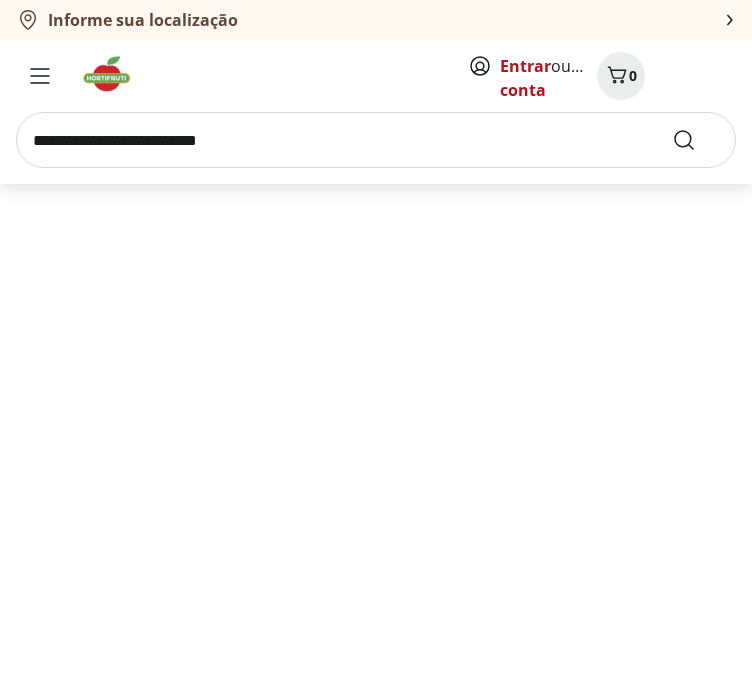 scroll, scrollTop: 0, scrollLeft: 0, axis: both 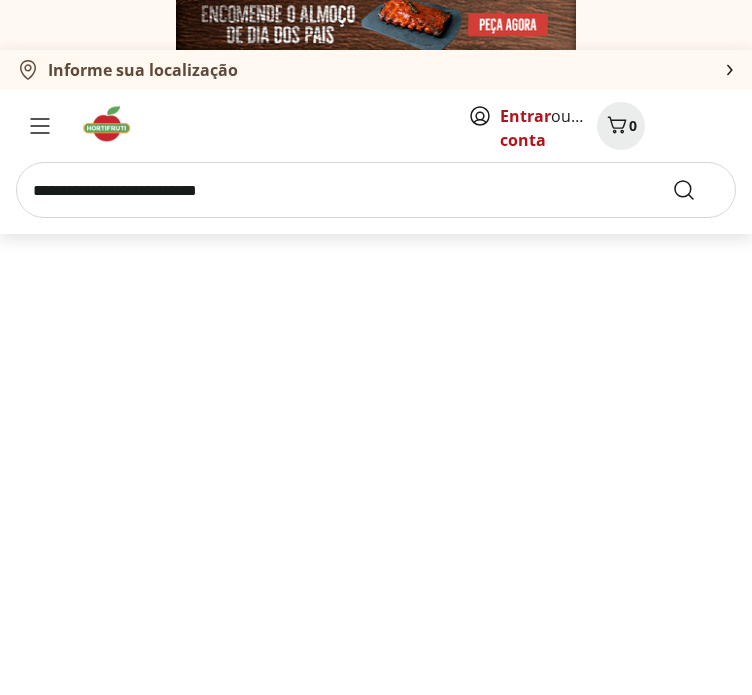select on "**********" 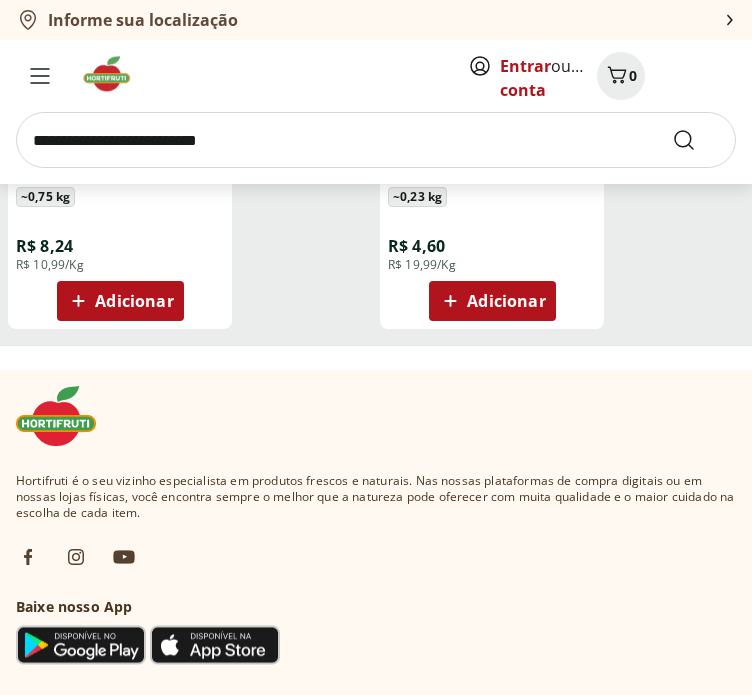 scroll, scrollTop: 943, scrollLeft: 0, axis: vertical 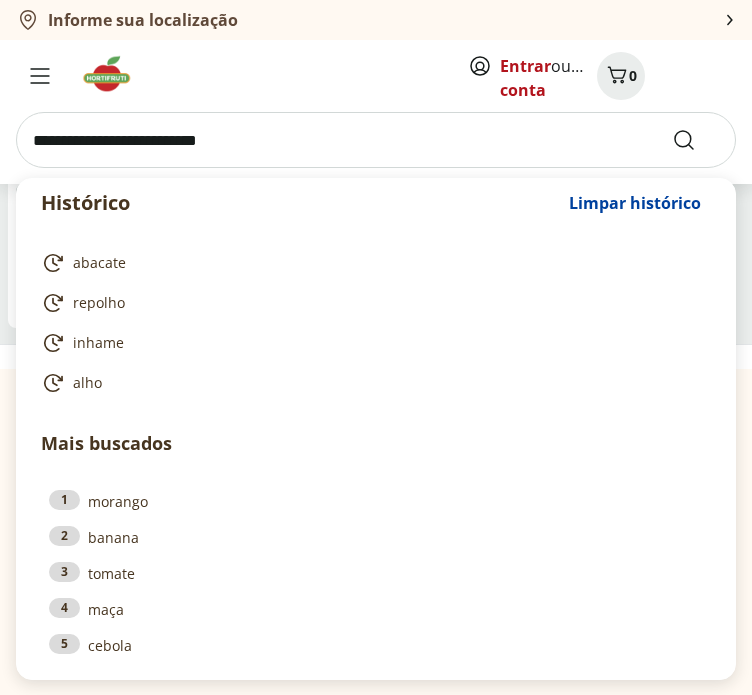 click at bounding box center [376, 140] 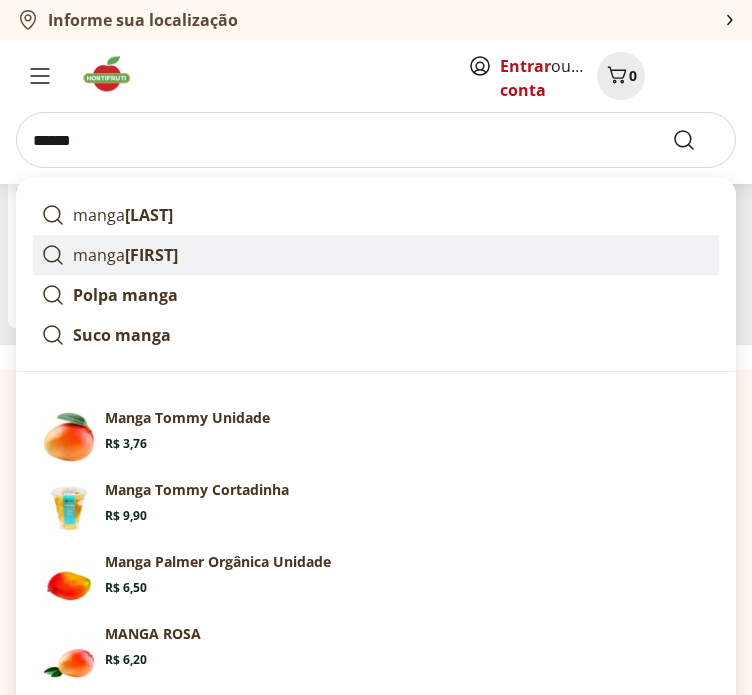 click on "tommy" at bounding box center [151, 255] 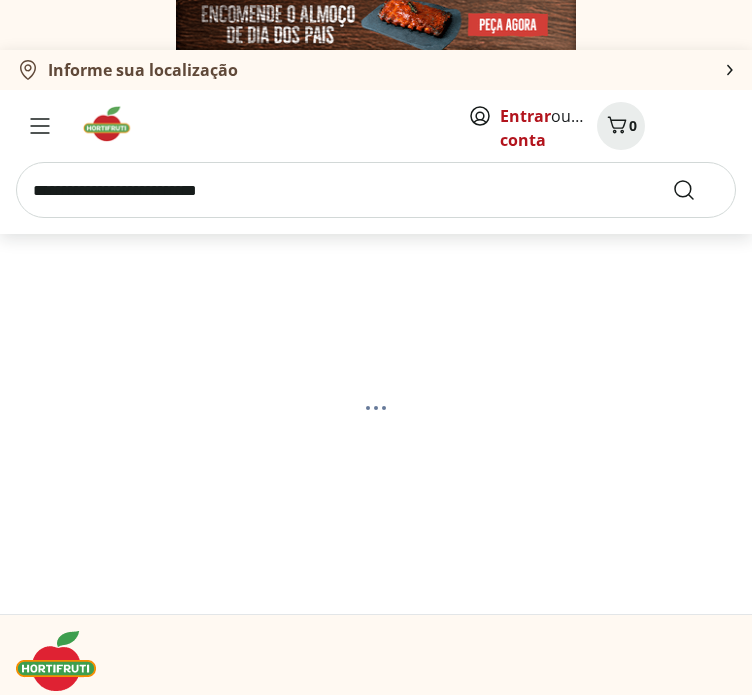 scroll, scrollTop: 0, scrollLeft: 0, axis: both 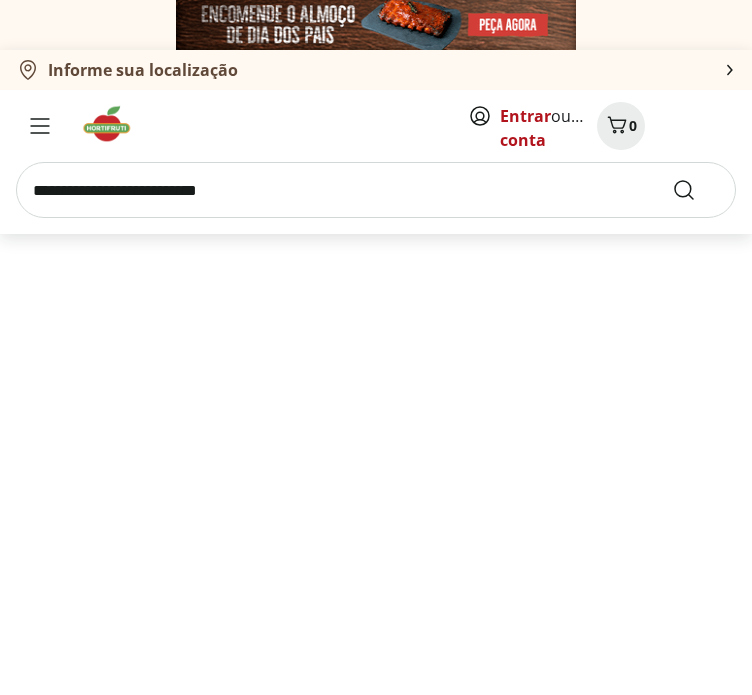 select on "**********" 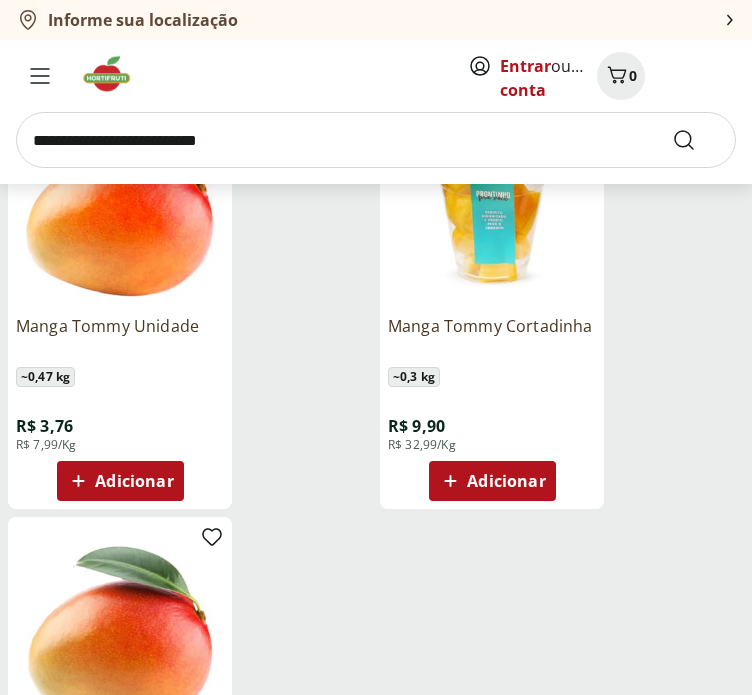 scroll, scrollTop: 336, scrollLeft: 0, axis: vertical 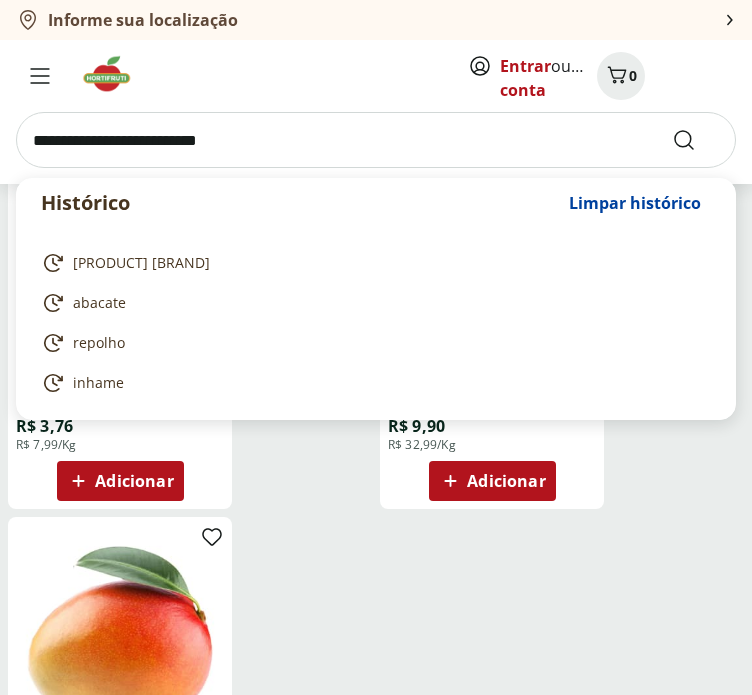 click at bounding box center [376, 140] 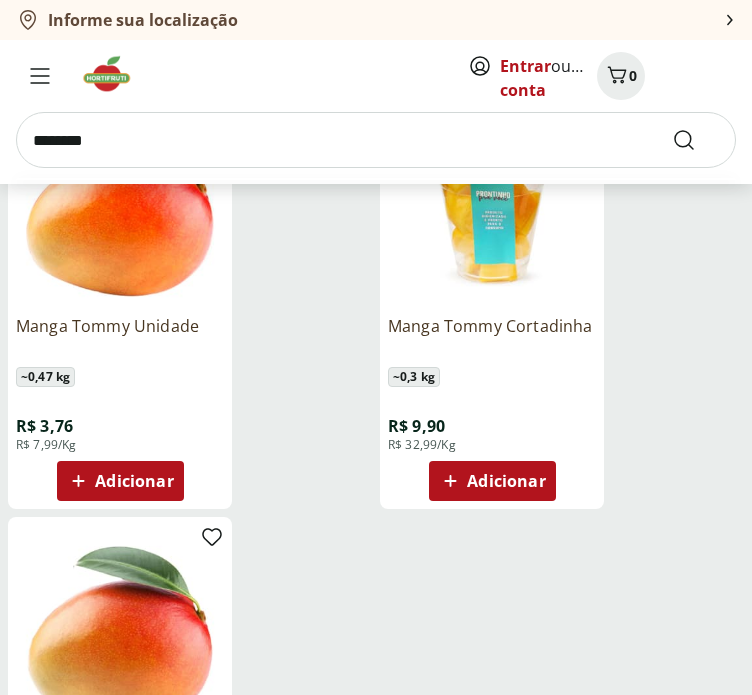 type on "********" 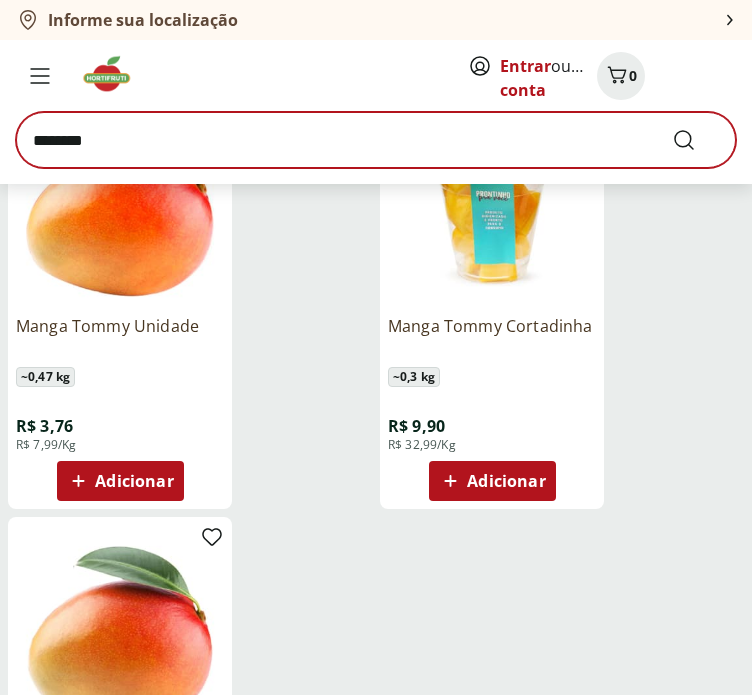 scroll, scrollTop: 0, scrollLeft: 0, axis: both 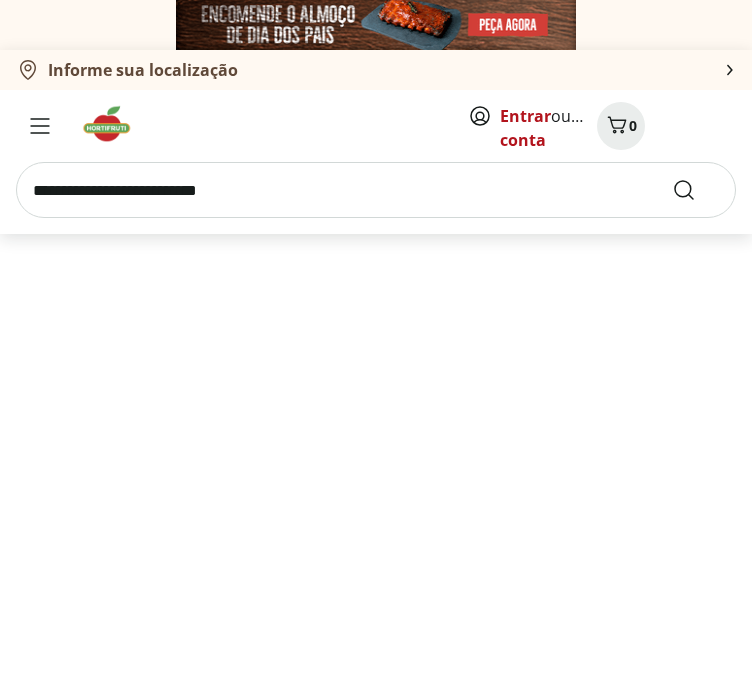 select on "**********" 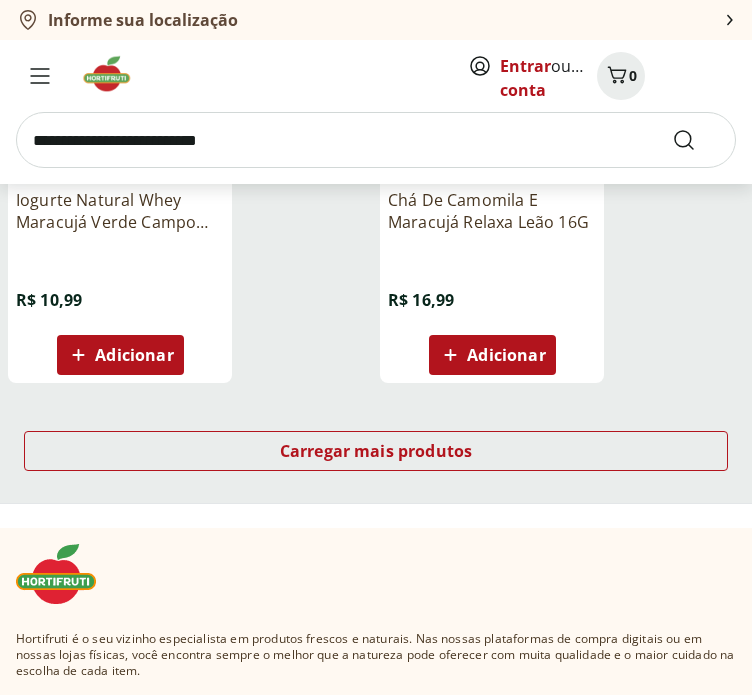 scroll, scrollTop: 2816, scrollLeft: 0, axis: vertical 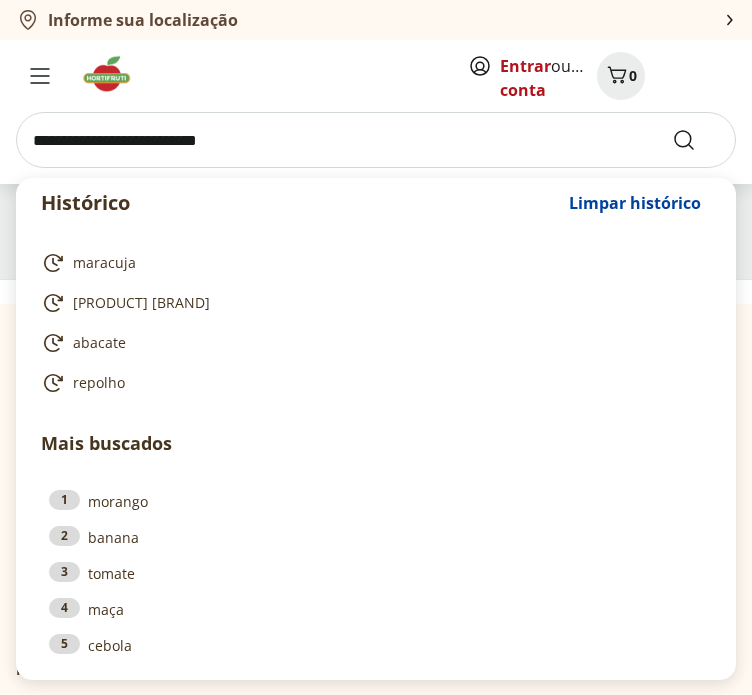 click at bounding box center [376, 140] 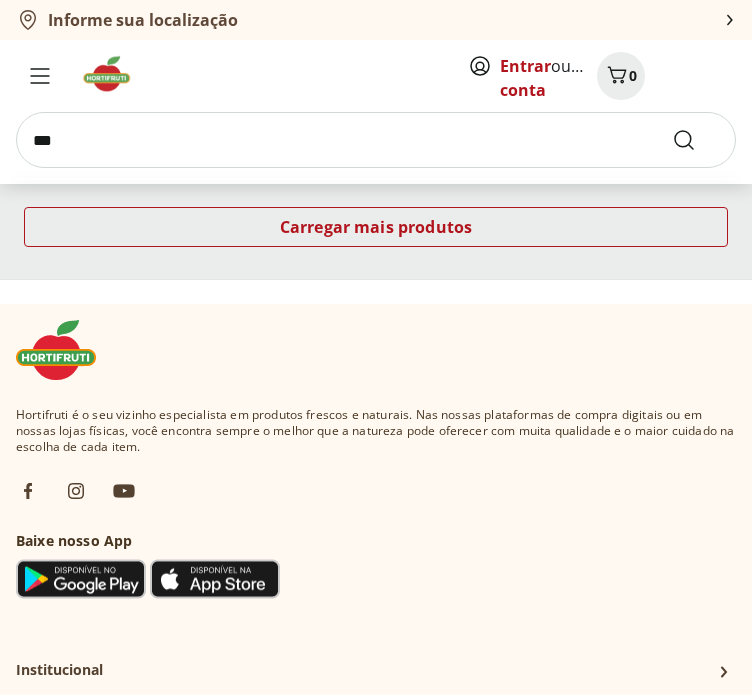 type on "***" 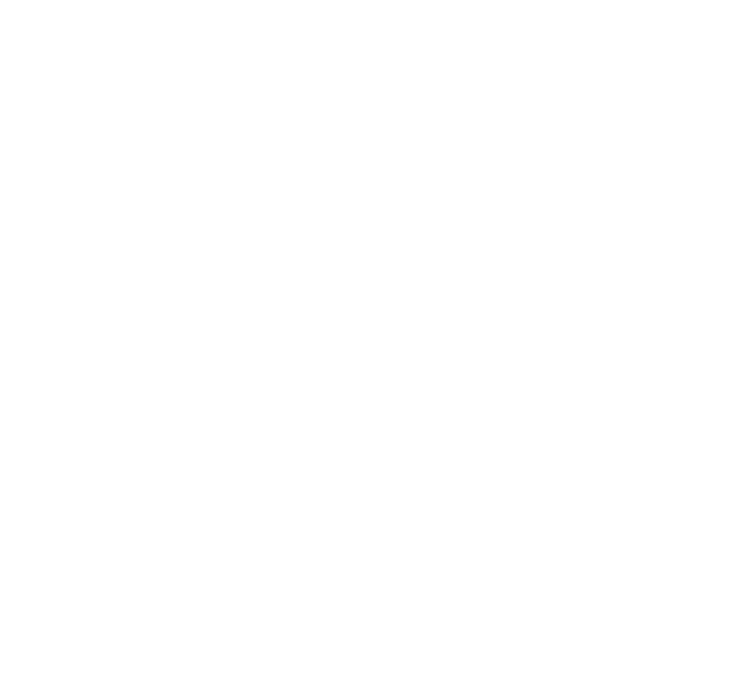 scroll, scrollTop: 0, scrollLeft: 0, axis: both 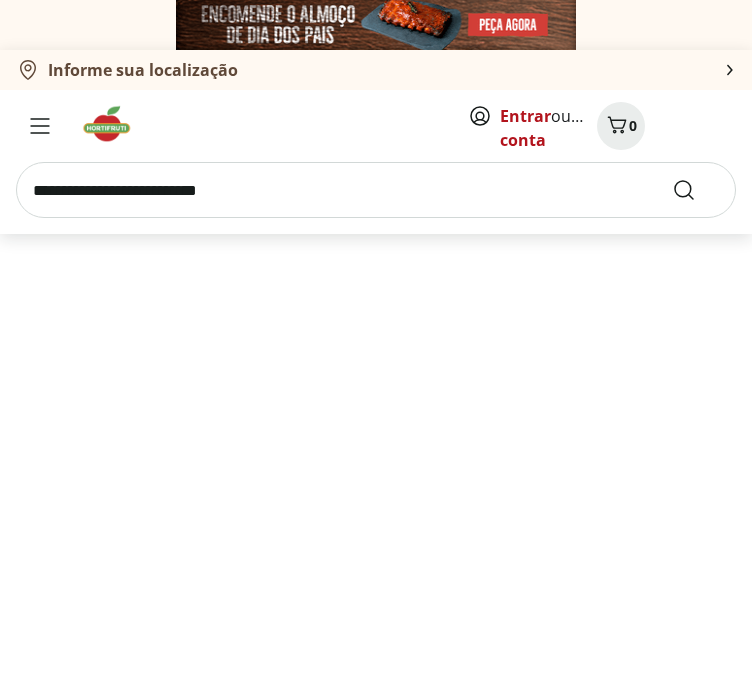select on "**********" 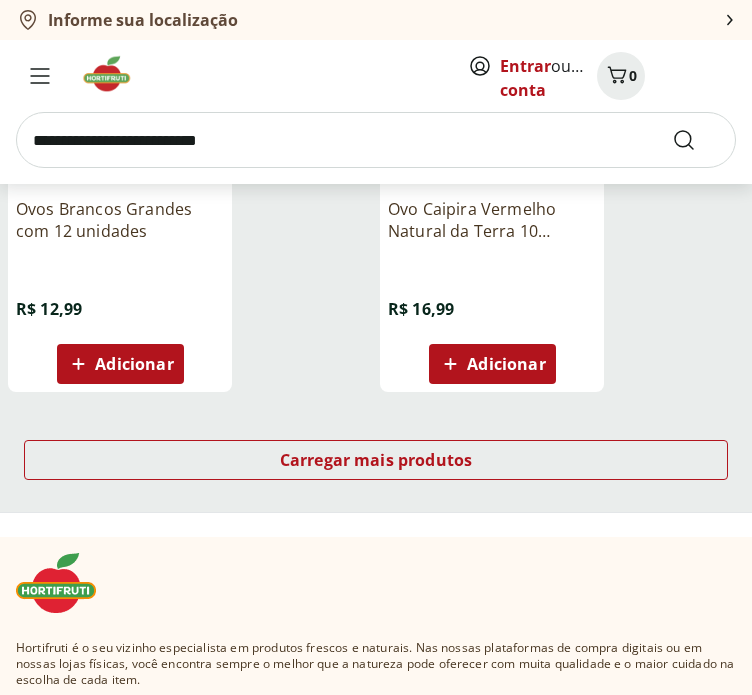 scroll, scrollTop: 2585, scrollLeft: 0, axis: vertical 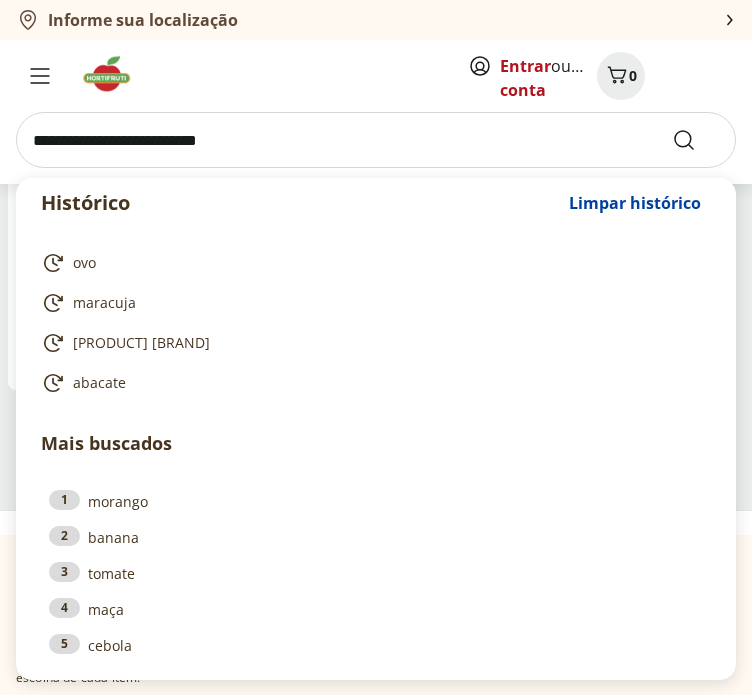 click at bounding box center [376, 140] 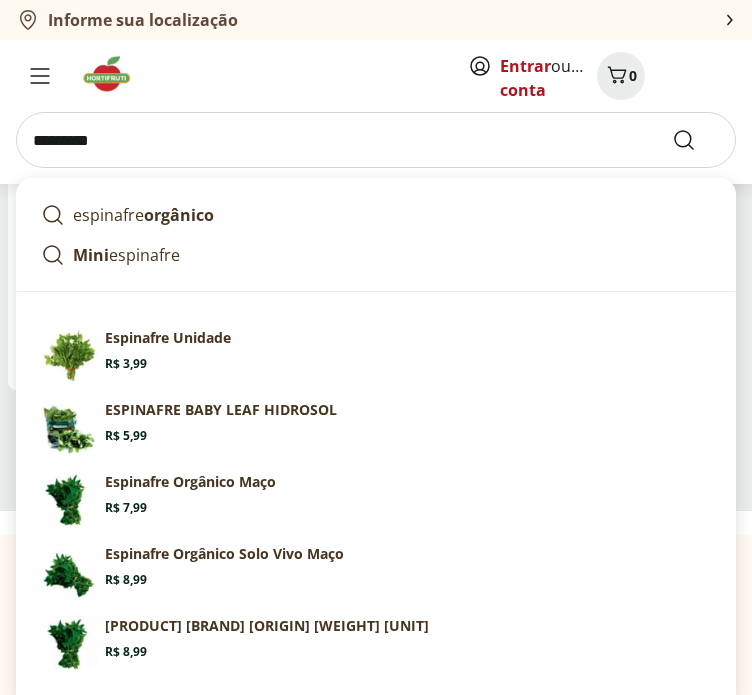 type on "*********" 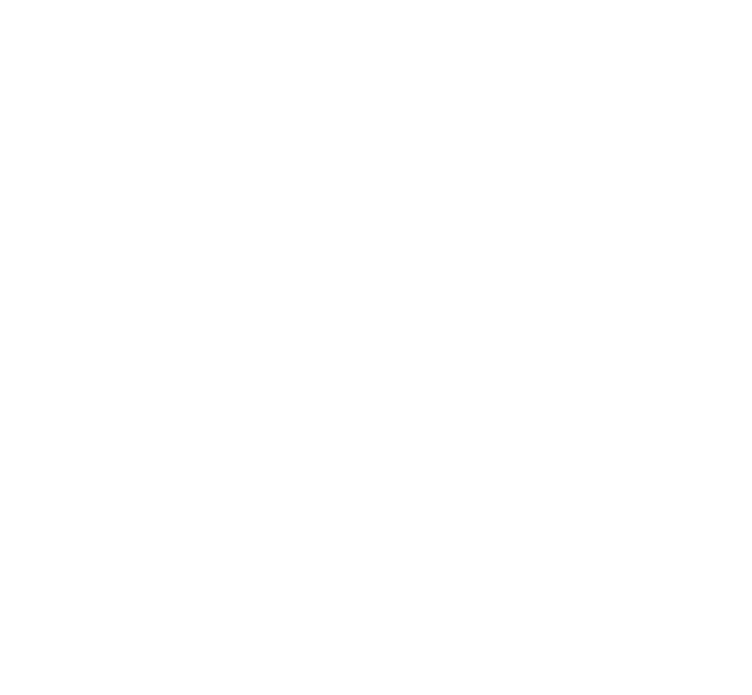 scroll, scrollTop: 0, scrollLeft: 0, axis: both 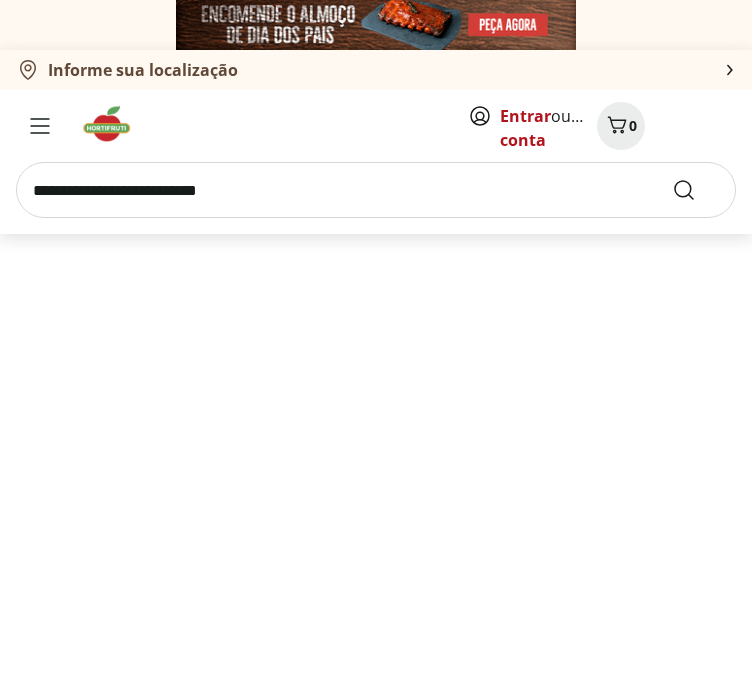 select on "**********" 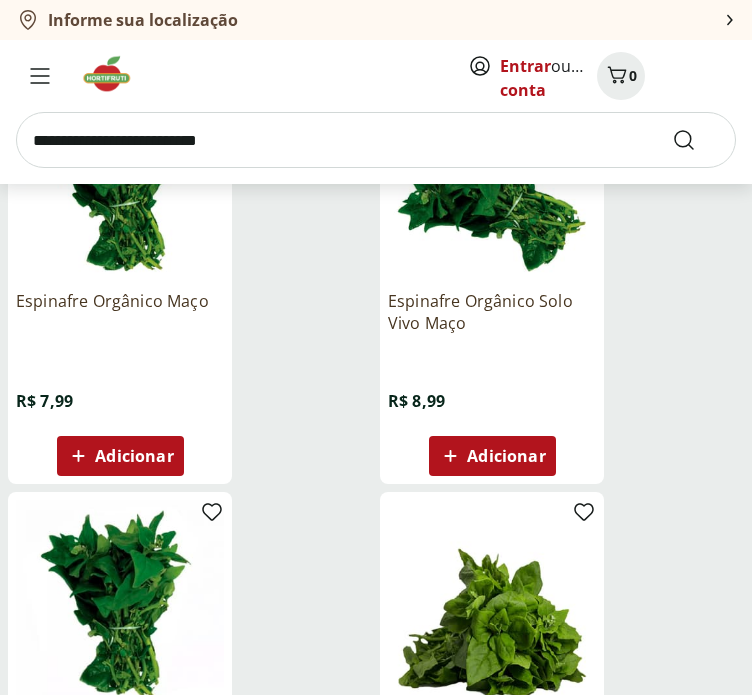 scroll, scrollTop: 794, scrollLeft: 0, axis: vertical 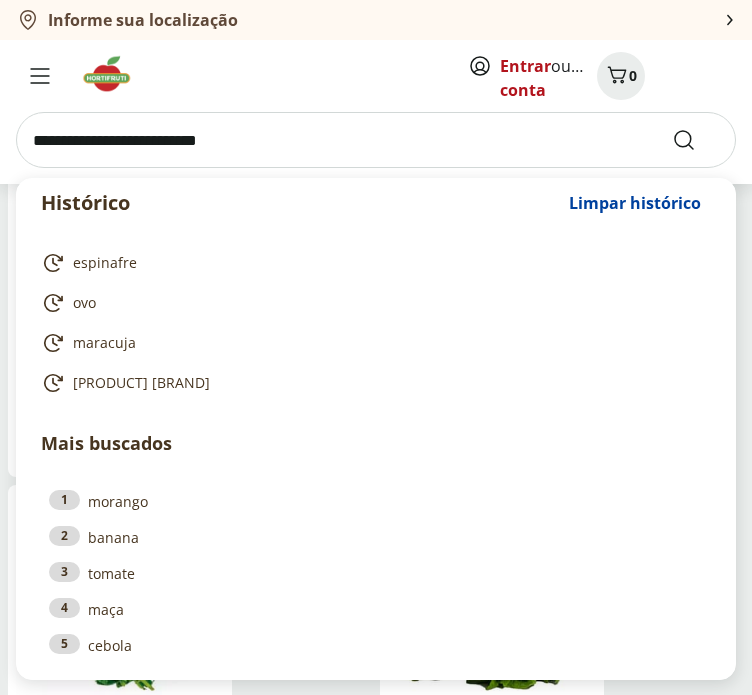 click at bounding box center [376, 140] 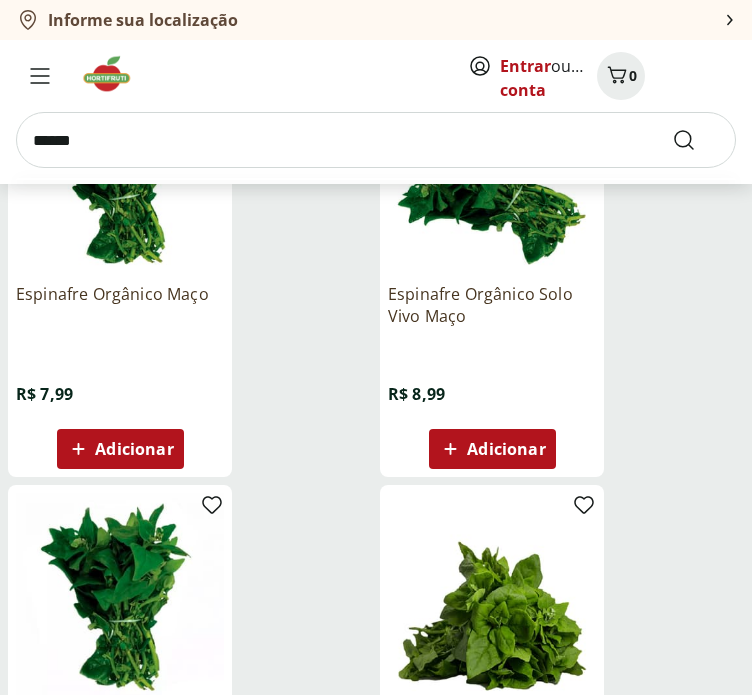 type on "******" 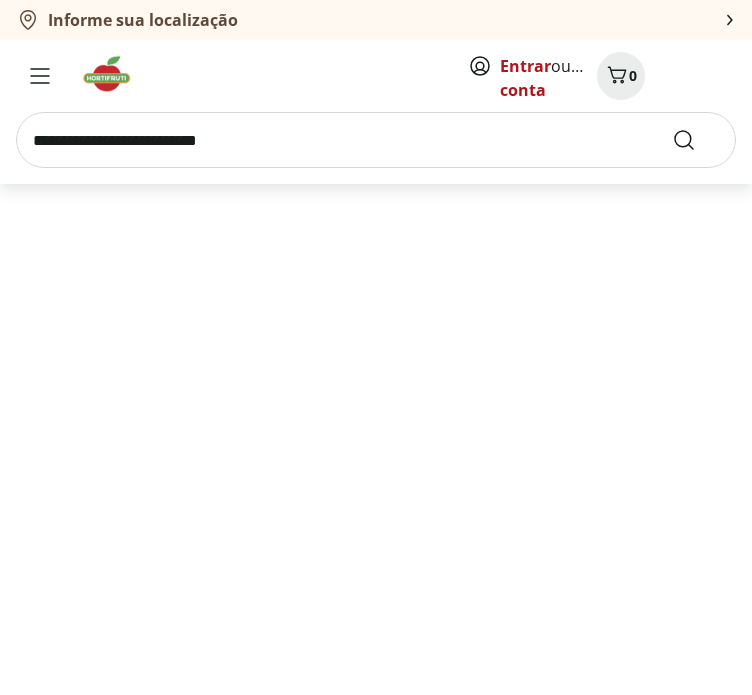 scroll, scrollTop: 0, scrollLeft: 0, axis: both 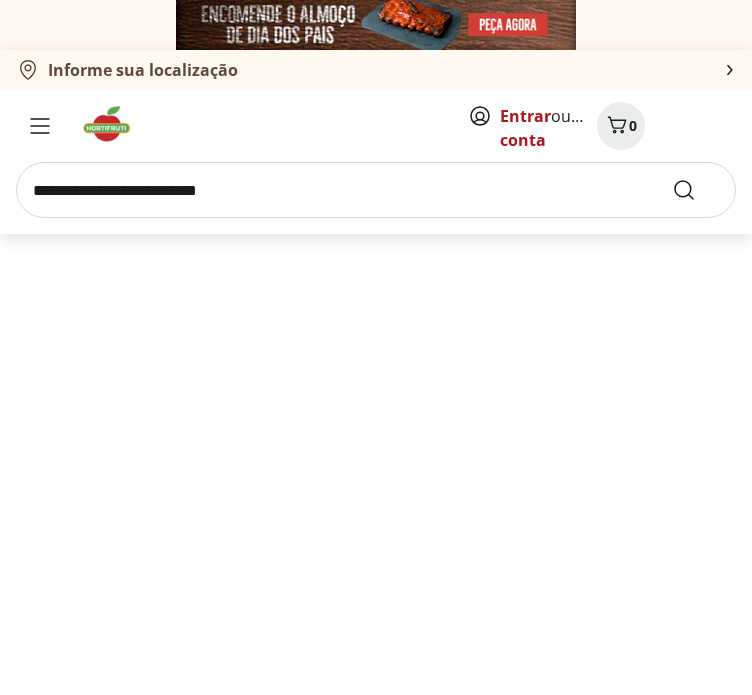 select on "**********" 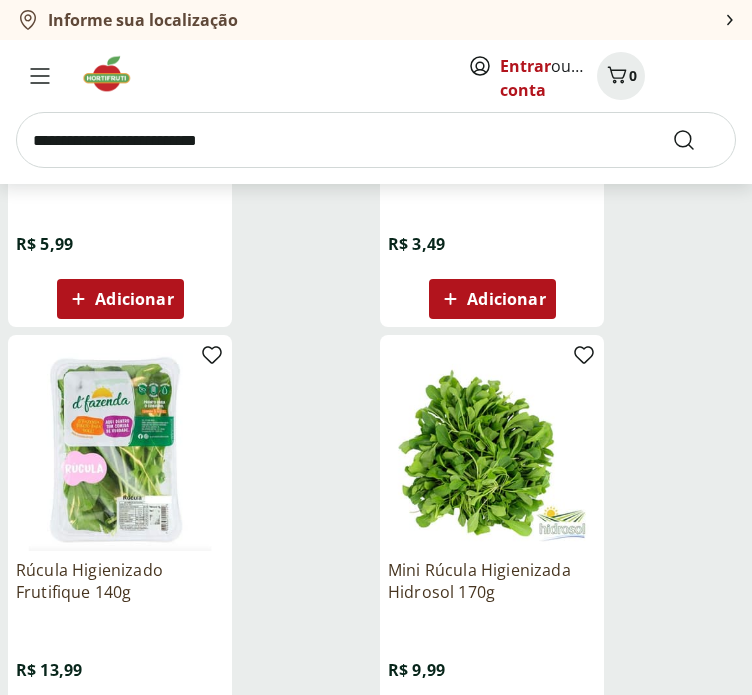 scroll, scrollTop: 519, scrollLeft: 0, axis: vertical 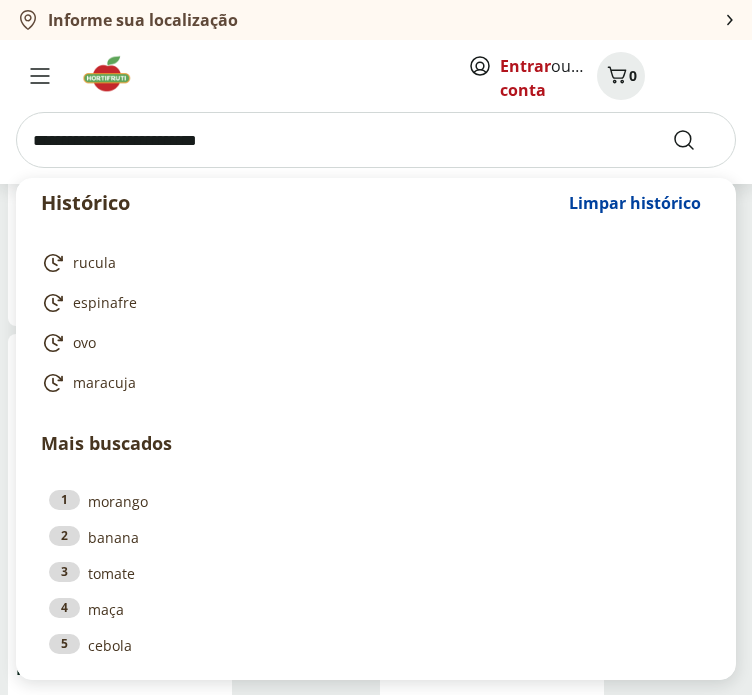 click at bounding box center [376, 140] 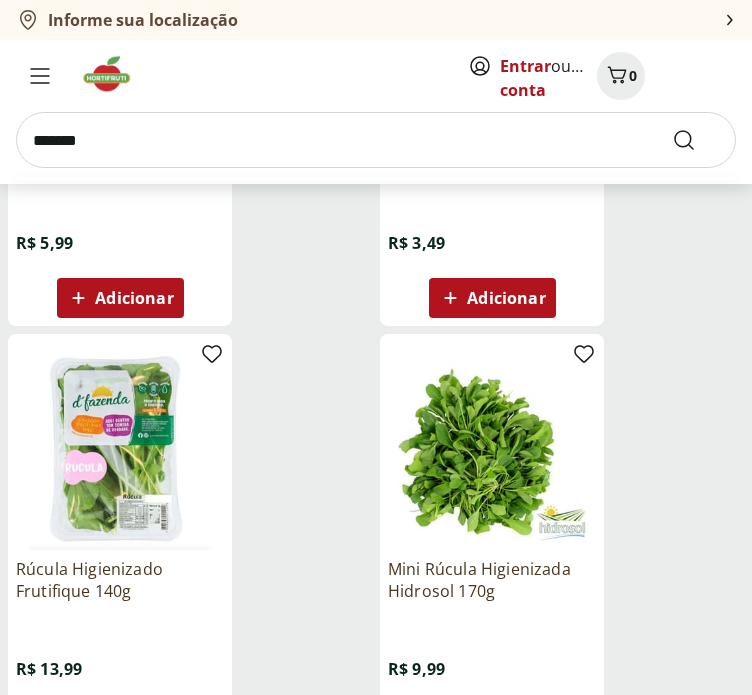 type on "*******" 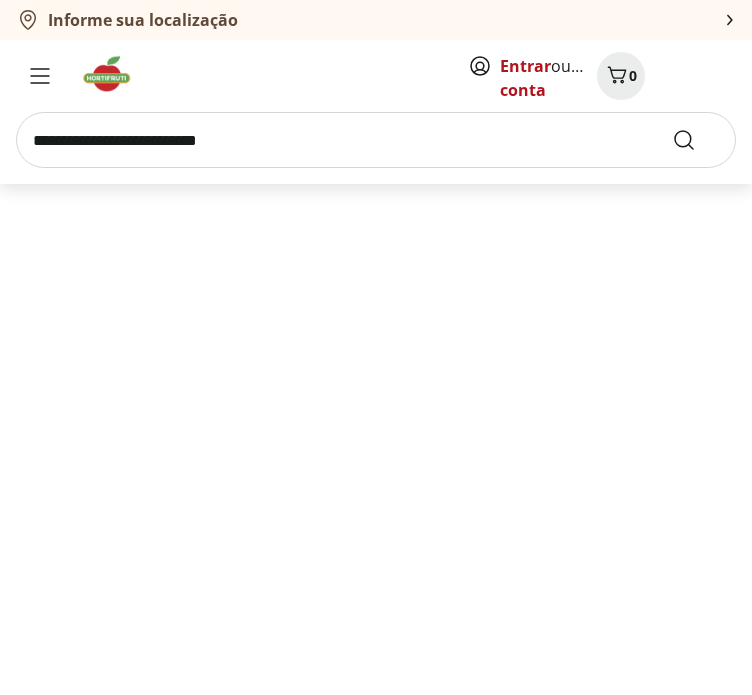 scroll, scrollTop: 0, scrollLeft: 0, axis: both 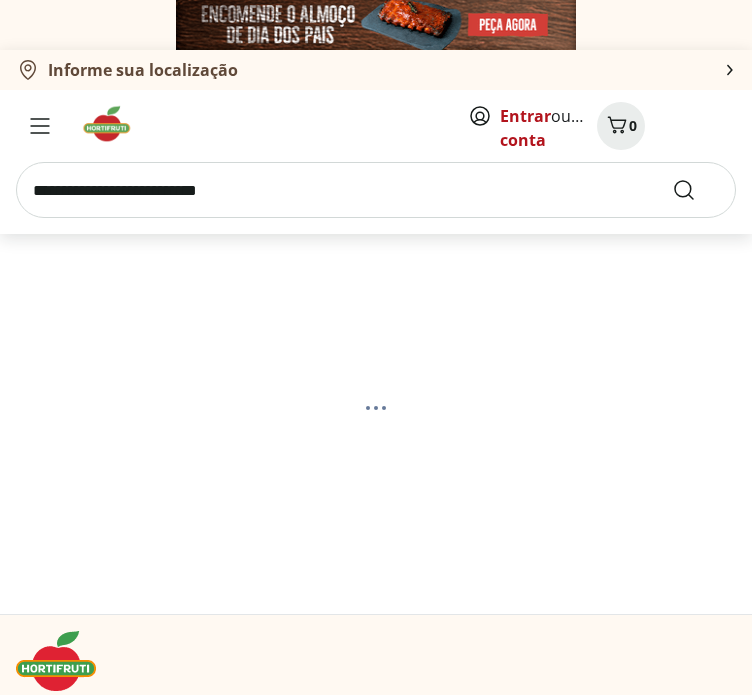 select on "**********" 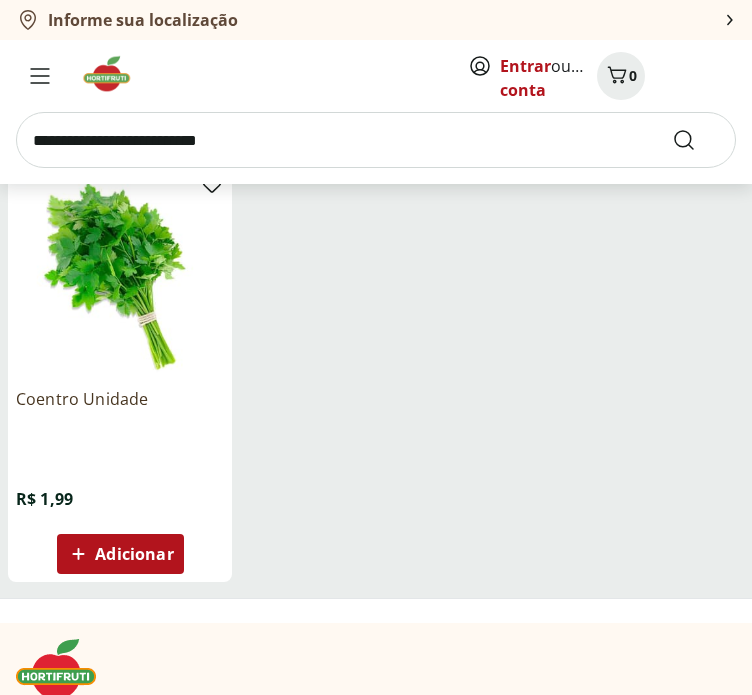 scroll, scrollTop: 264, scrollLeft: 0, axis: vertical 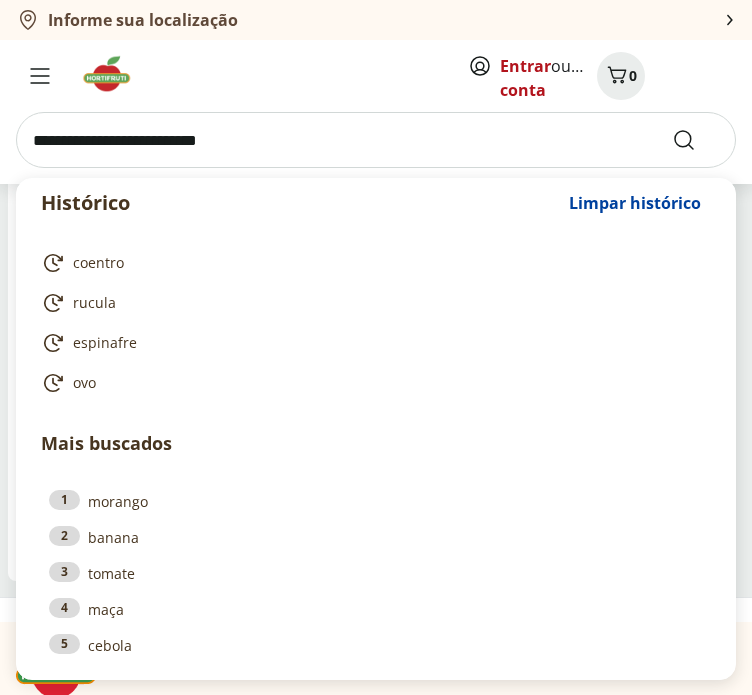 click at bounding box center (376, 140) 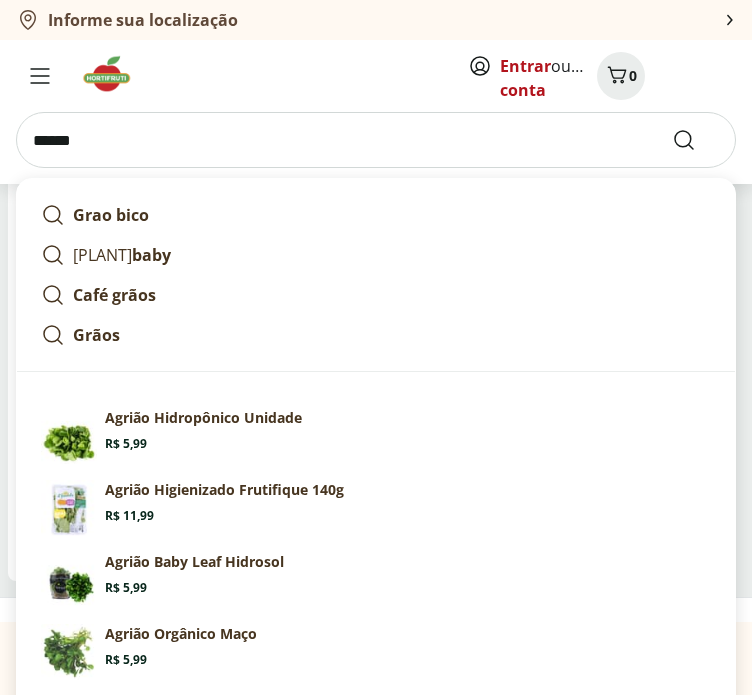 type on "******" 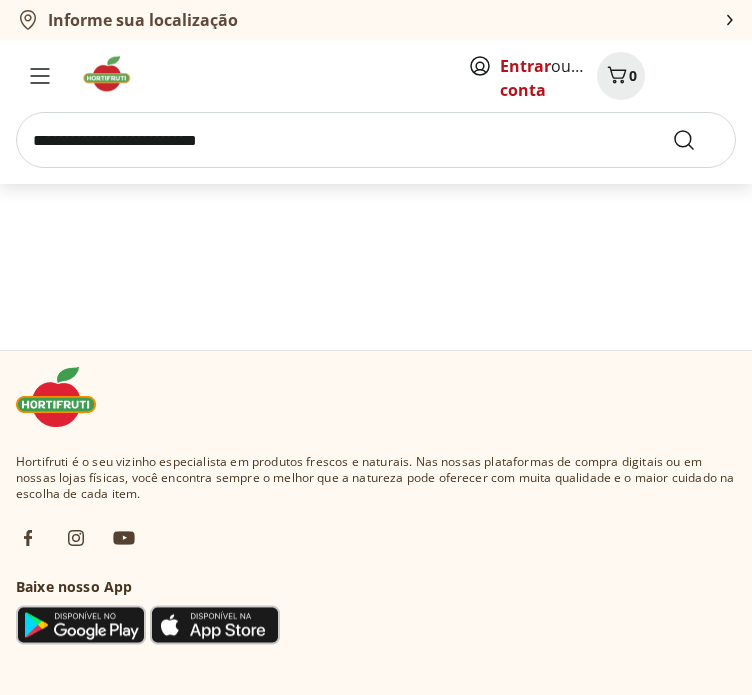 scroll, scrollTop: 0, scrollLeft: 0, axis: both 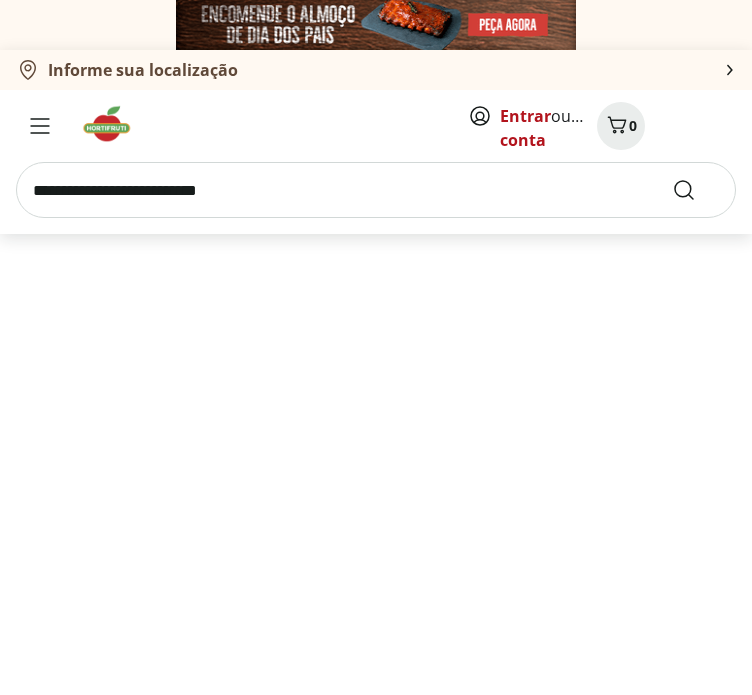 select on "**********" 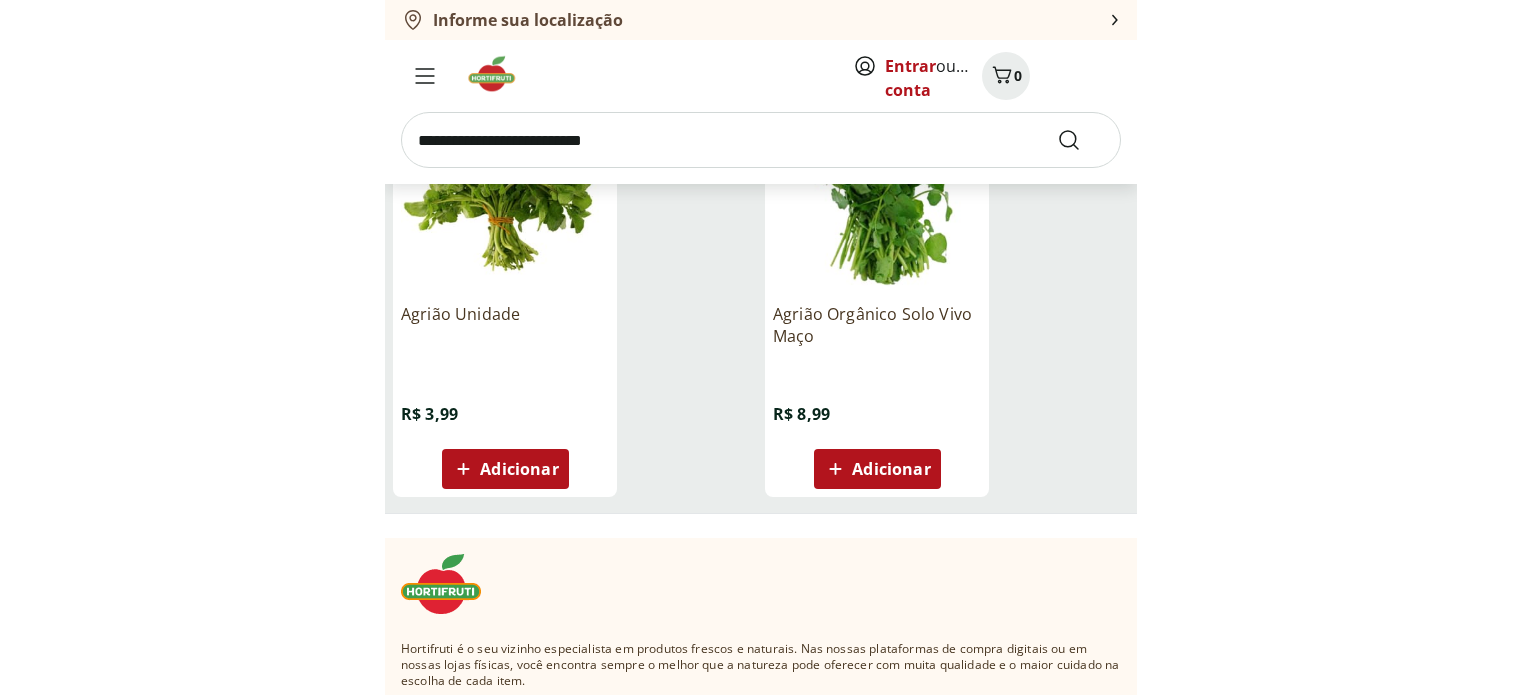 scroll, scrollTop: 1199, scrollLeft: 0, axis: vertical 